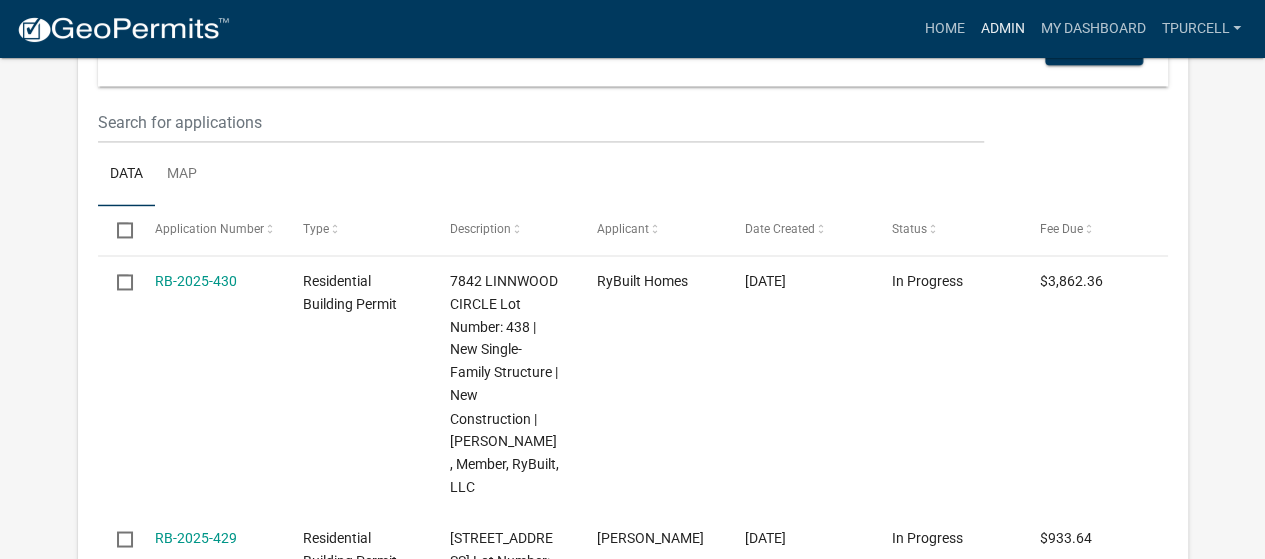 scroll, scrollTop: 1480, scrollLeft: 0, axis: vertical 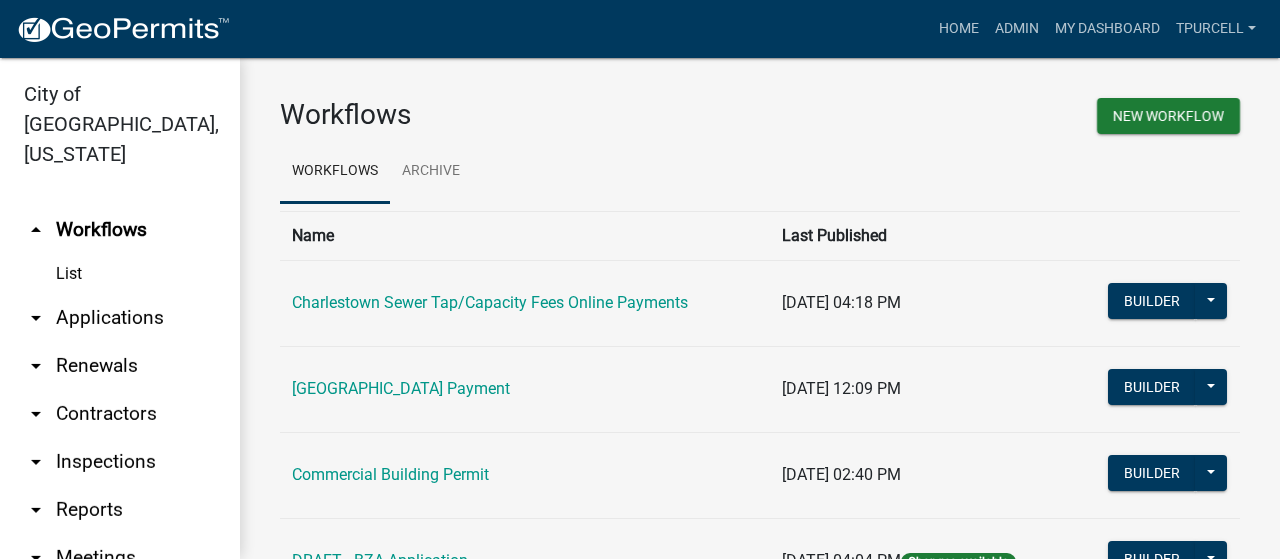 click on "arrow_drop_down   Applications" at bounding box center [120, 318] 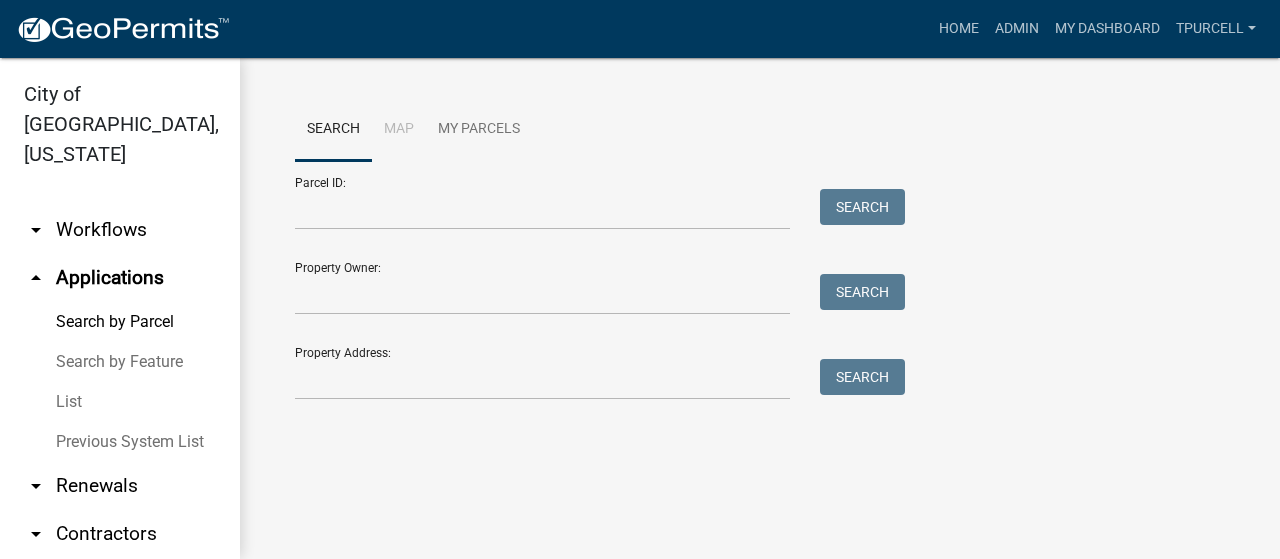 click on "List" at bounding box center [120, 402] 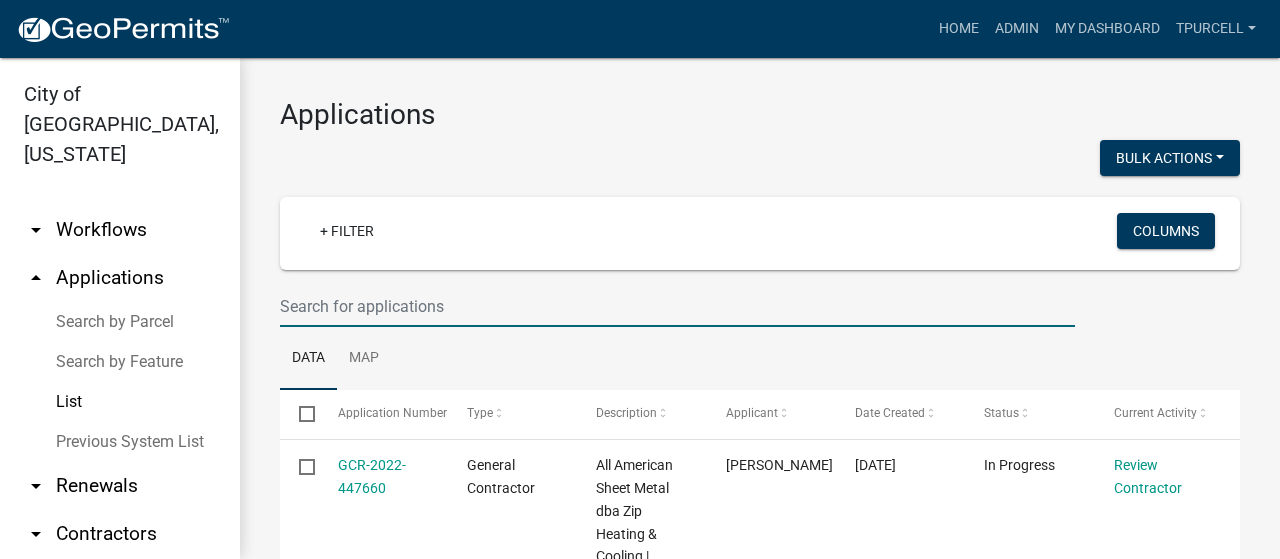 click at bounding box center [677, 306] 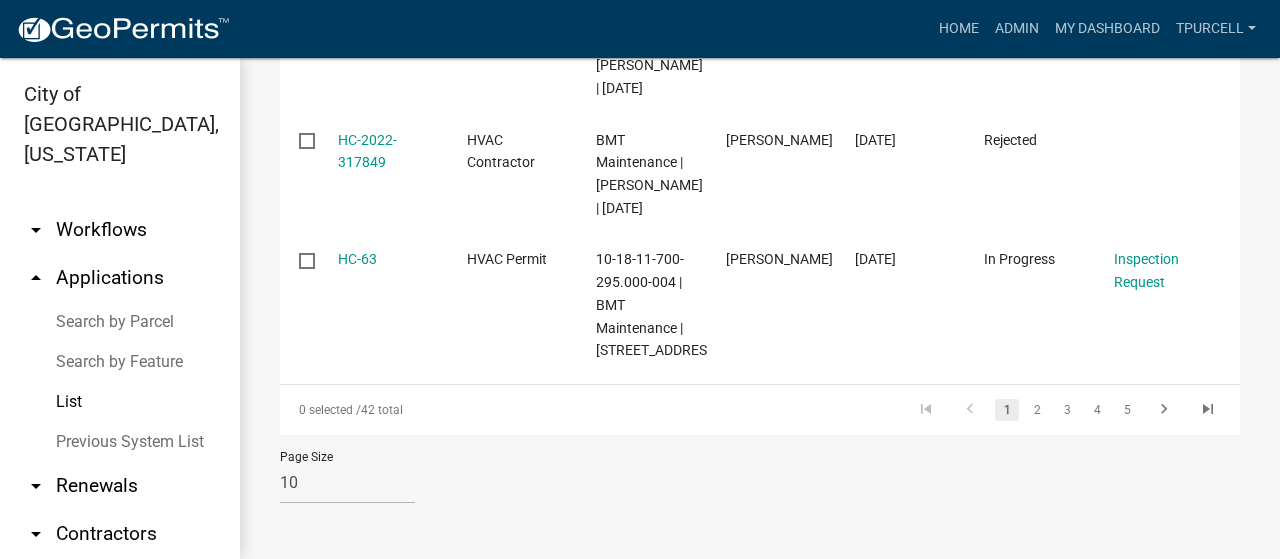 scroll, scrollTop: 1488, scrollLeft: 0, axis: vertical 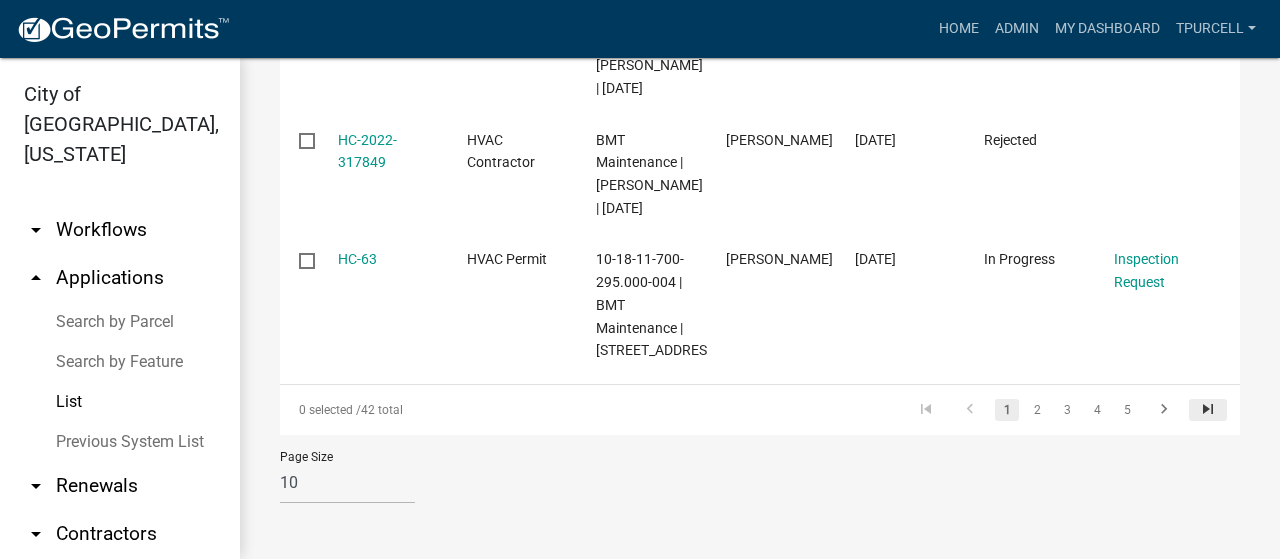 type on "main" 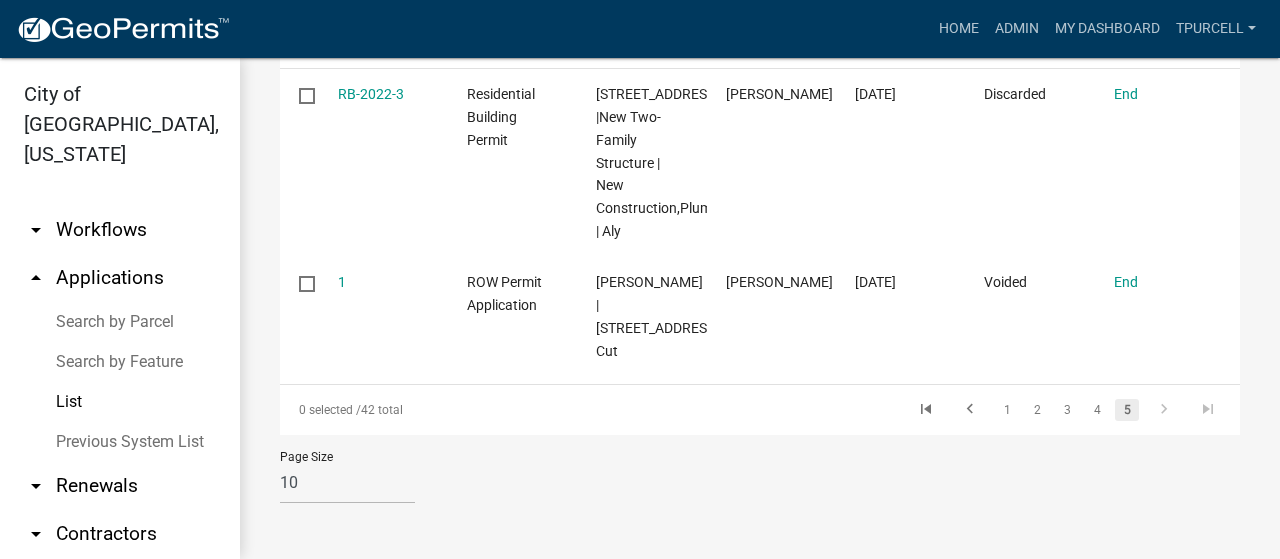 scroll, scrollTop: 354, scrollLeft: 0, axis: vertical 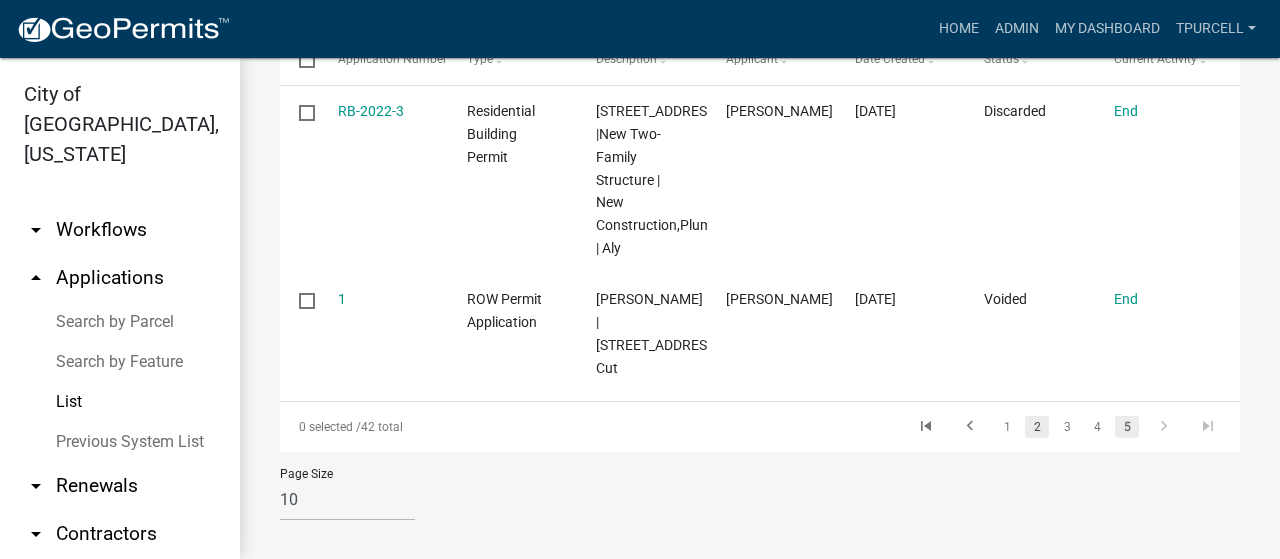 click on "2" 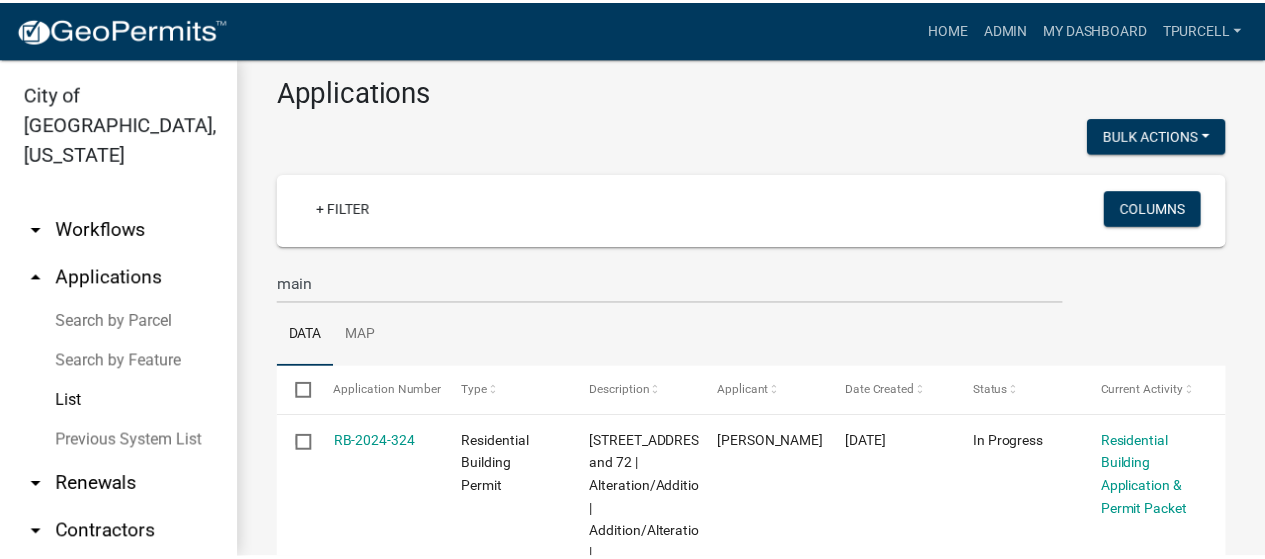 scroll, scrollTop: 0, scrollLeft: 0, axis: both 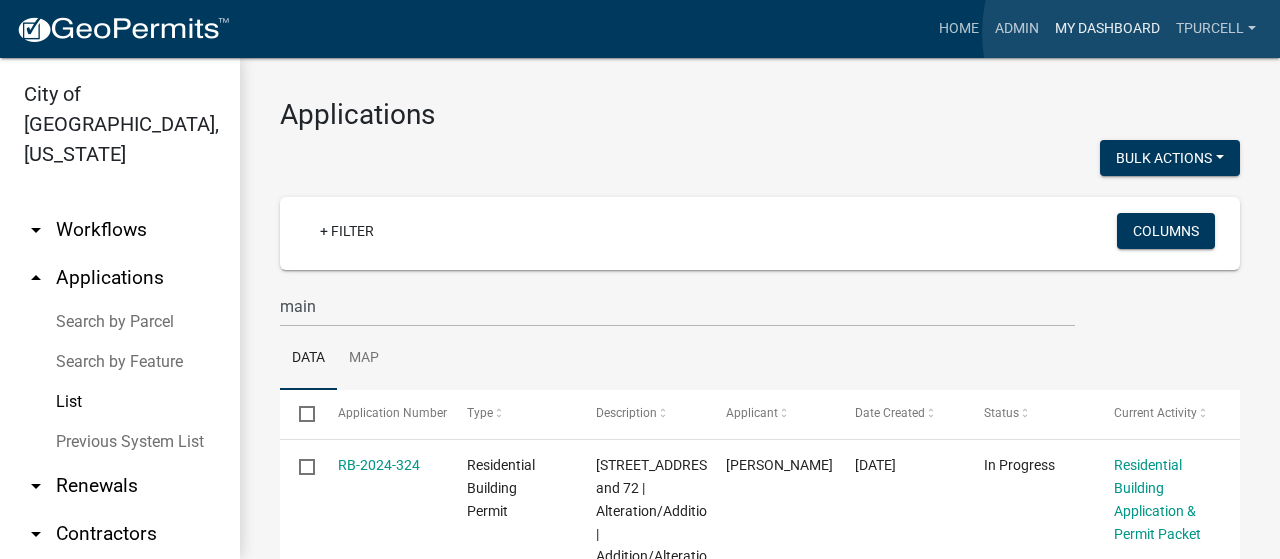 click on "My Dashboard" at bounding box center (1107, 29) 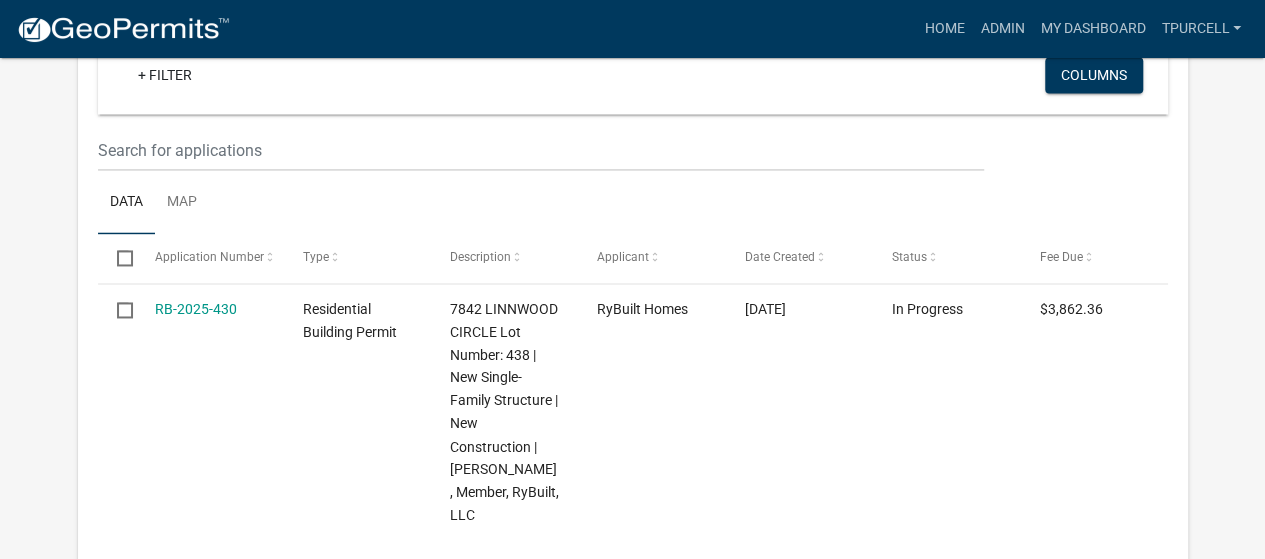 scroll, scrollTop: 1440, scrollLeft: 0, axis: vertical 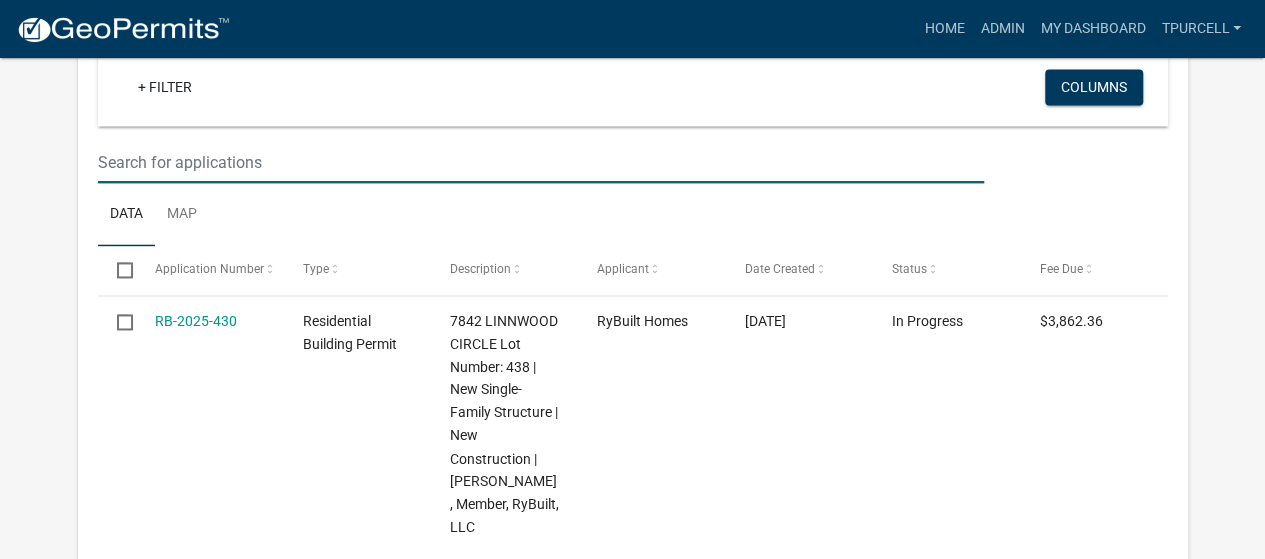 click at bounding box center [541, 162] 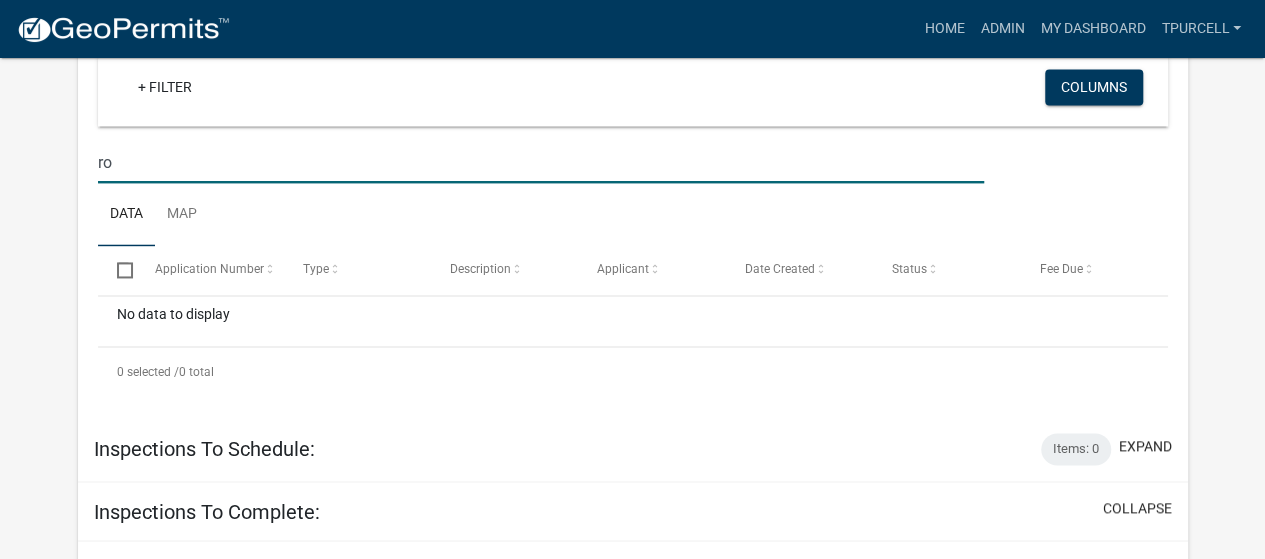 type on "r" 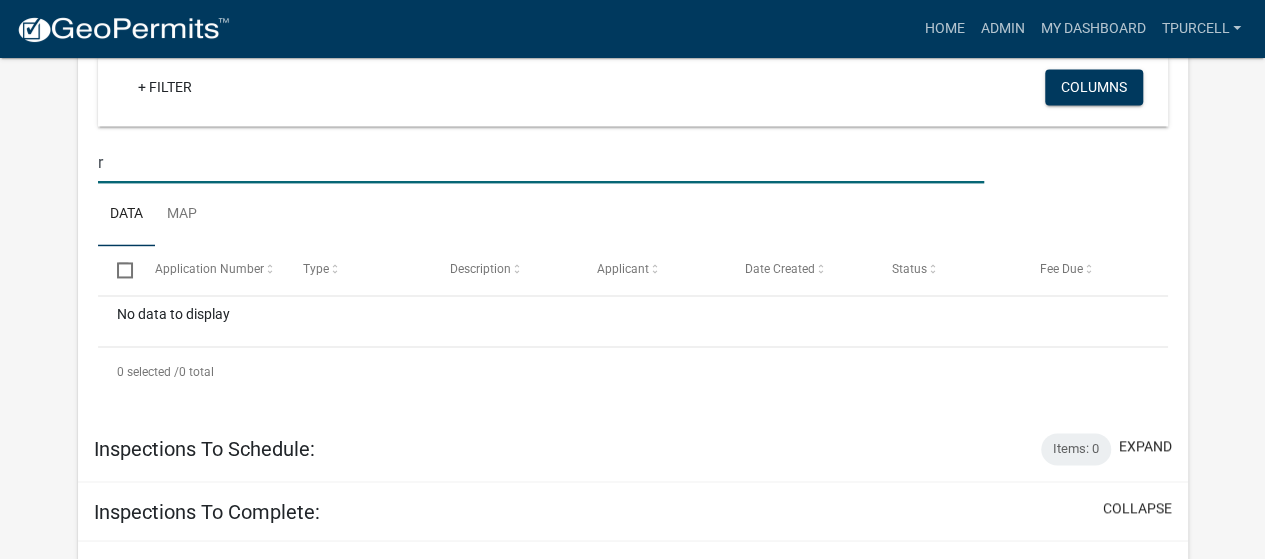 type 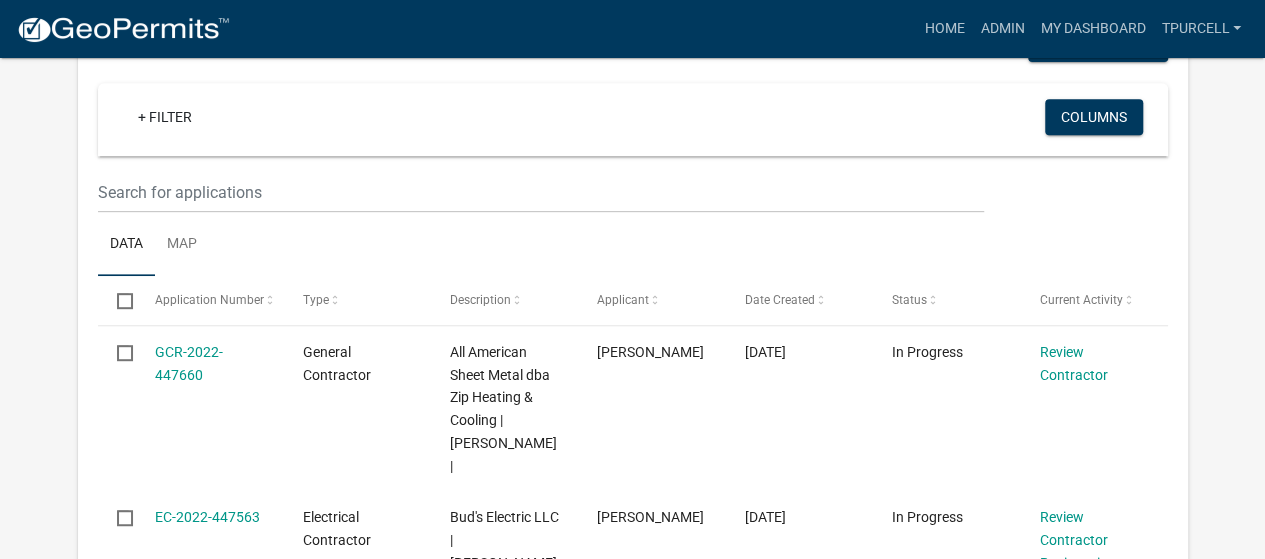 scroll, scrollTop: 400, scrollLeft: 0, axis: vertical 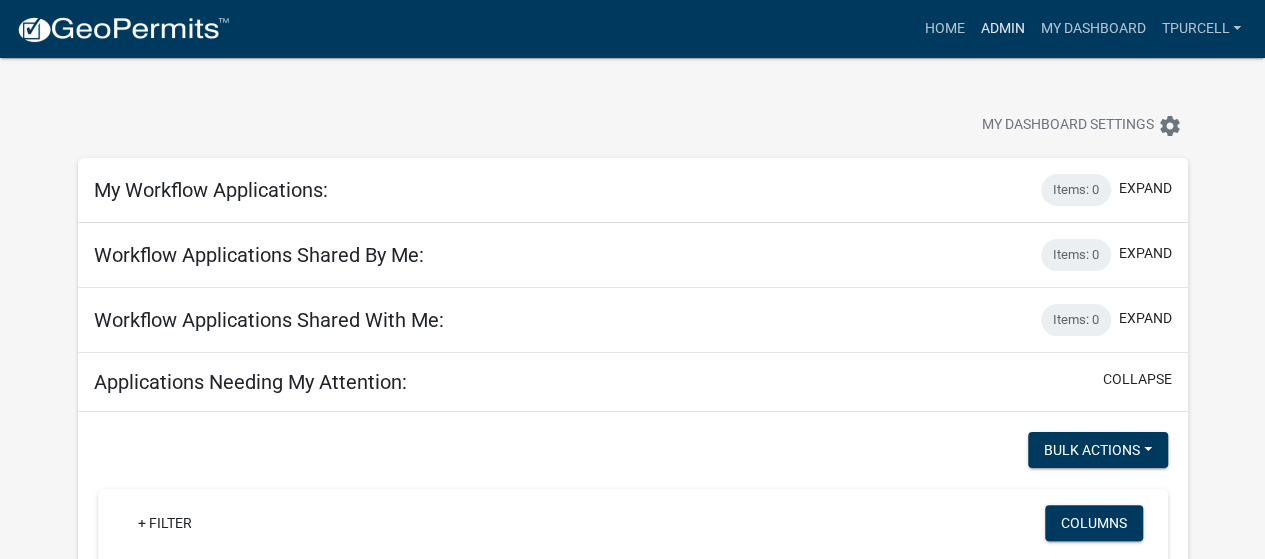 click on "Admin" at bounding box center (1002, 29) 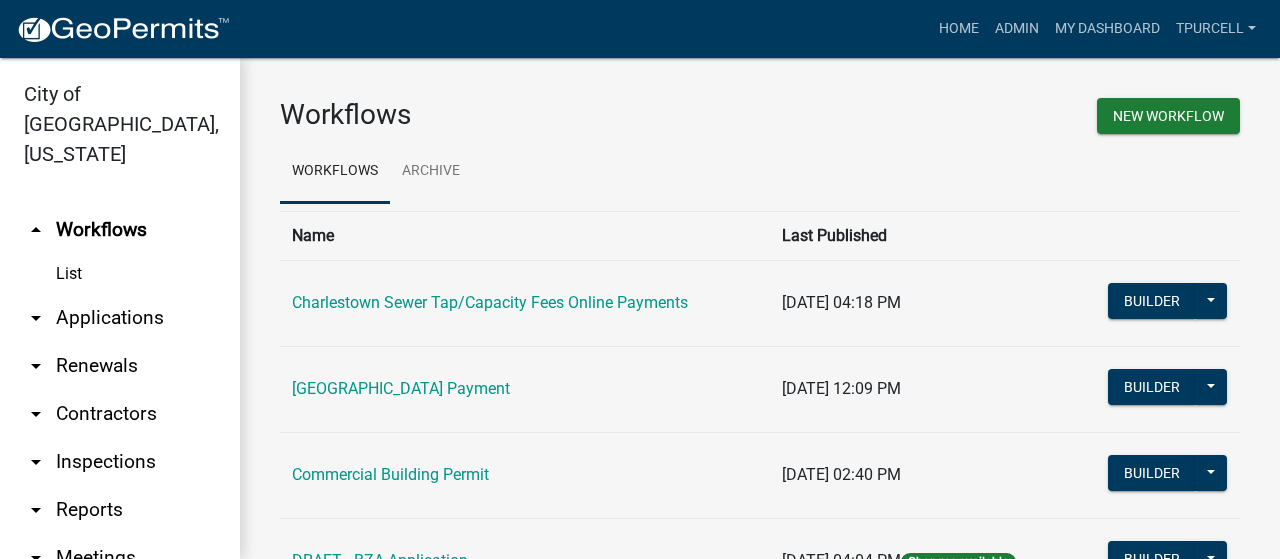 click on "arrow_drop_down   Applications" at bounding box center (120, 318) 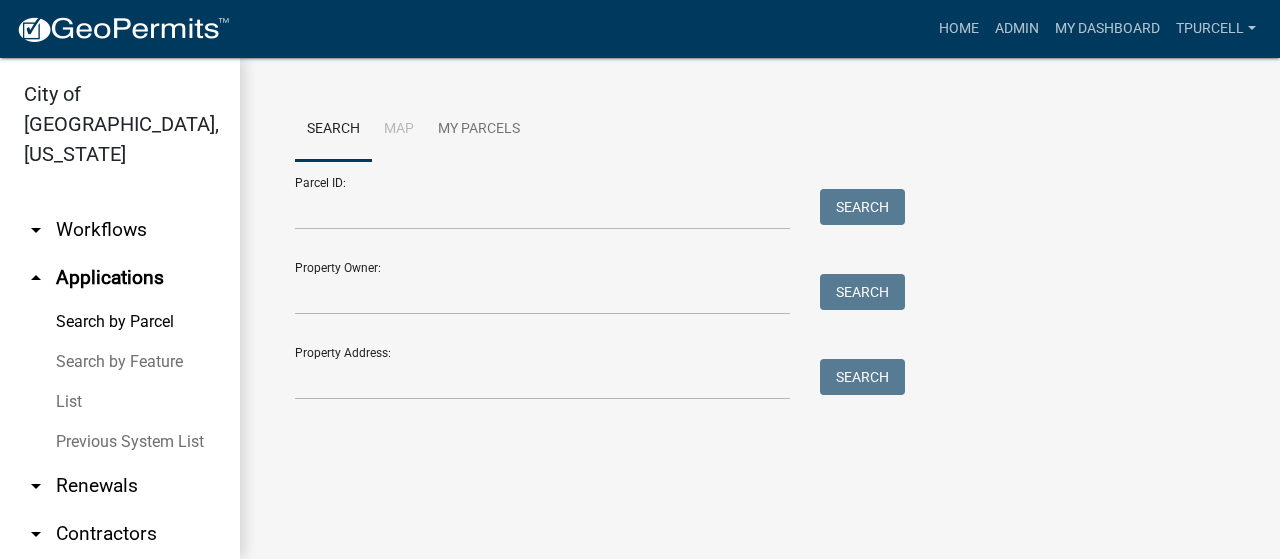 click on "List" at bounding box center [120, 402] 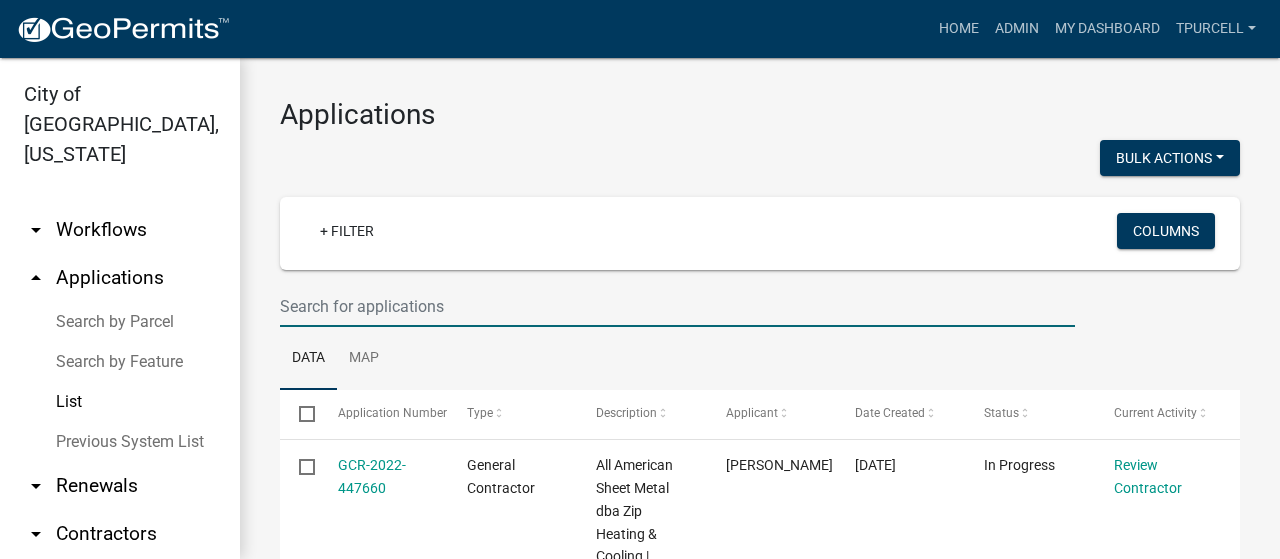 click at bounding box center (677, 306) 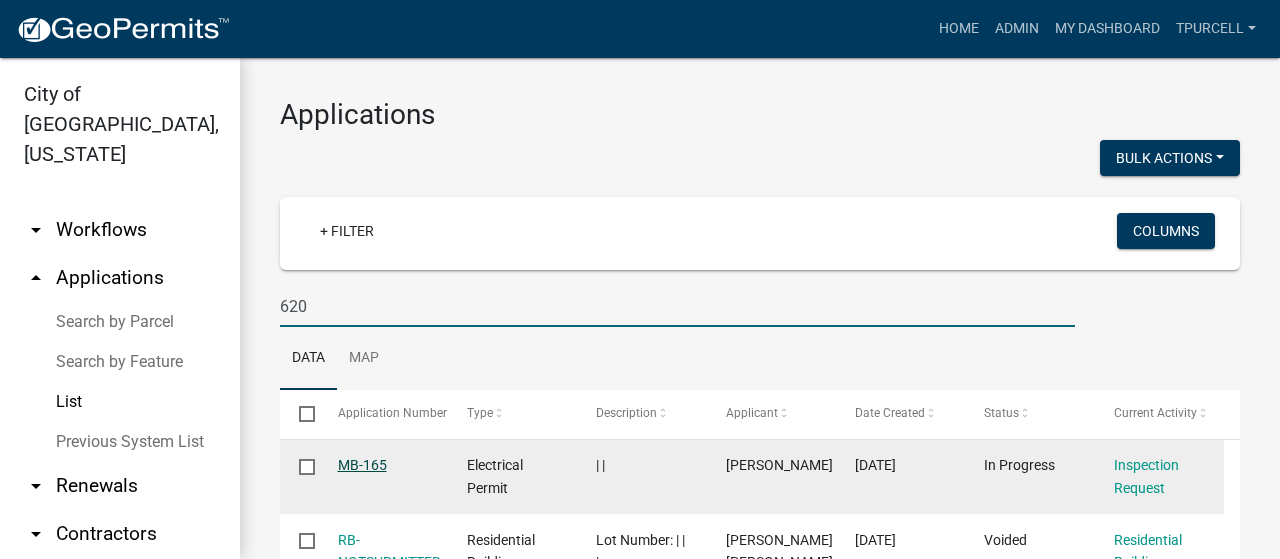 type on "620" 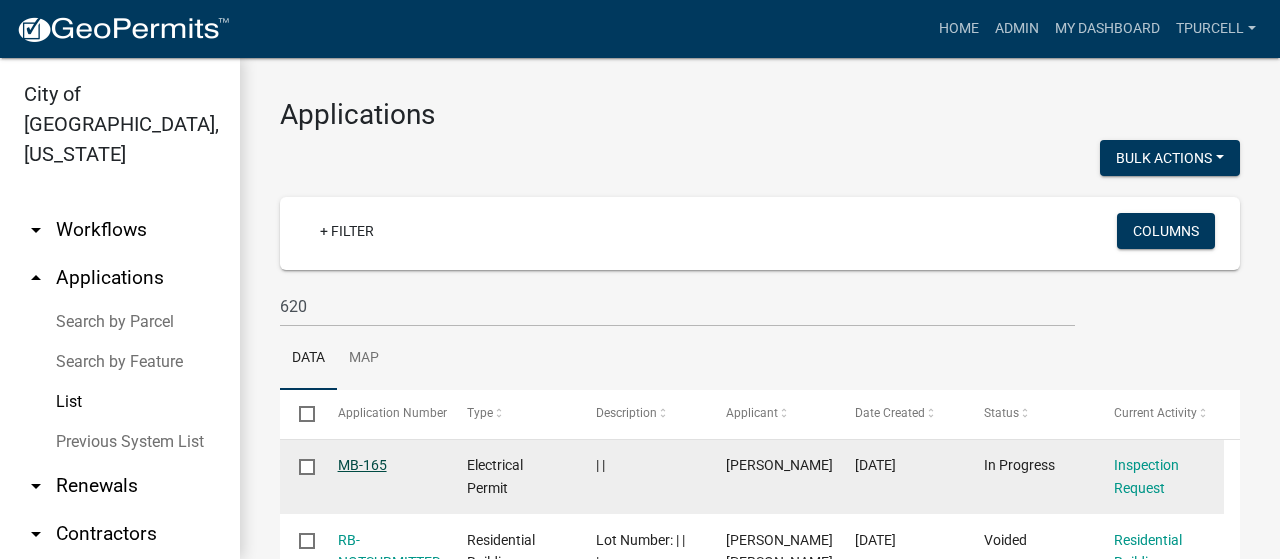 click on "MB-165" 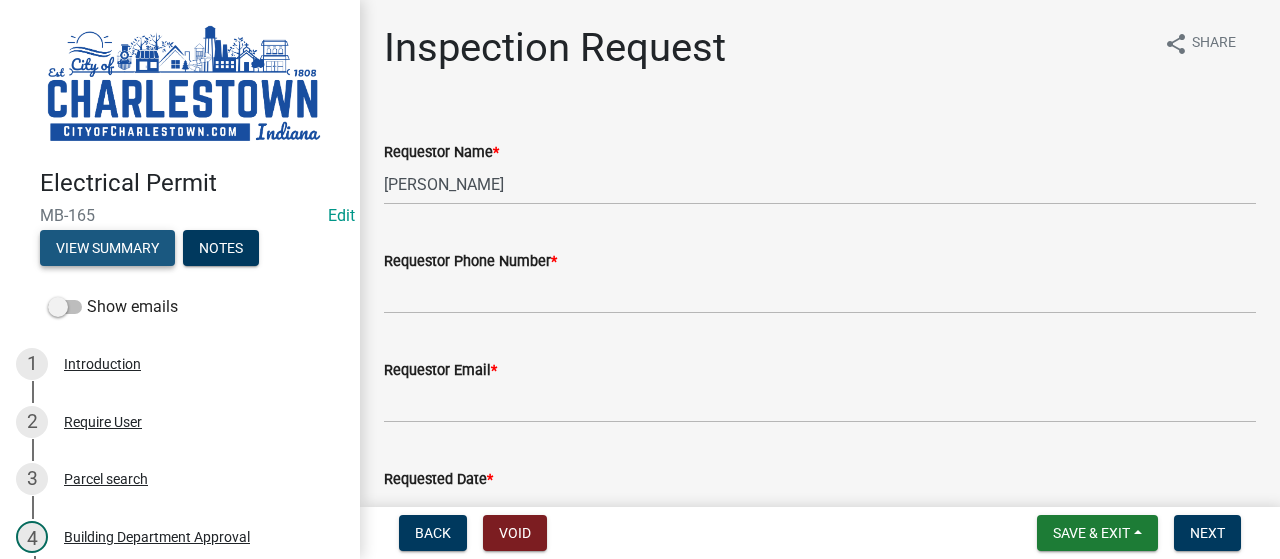 click on "View Summary" at bounding box center [107, 248] 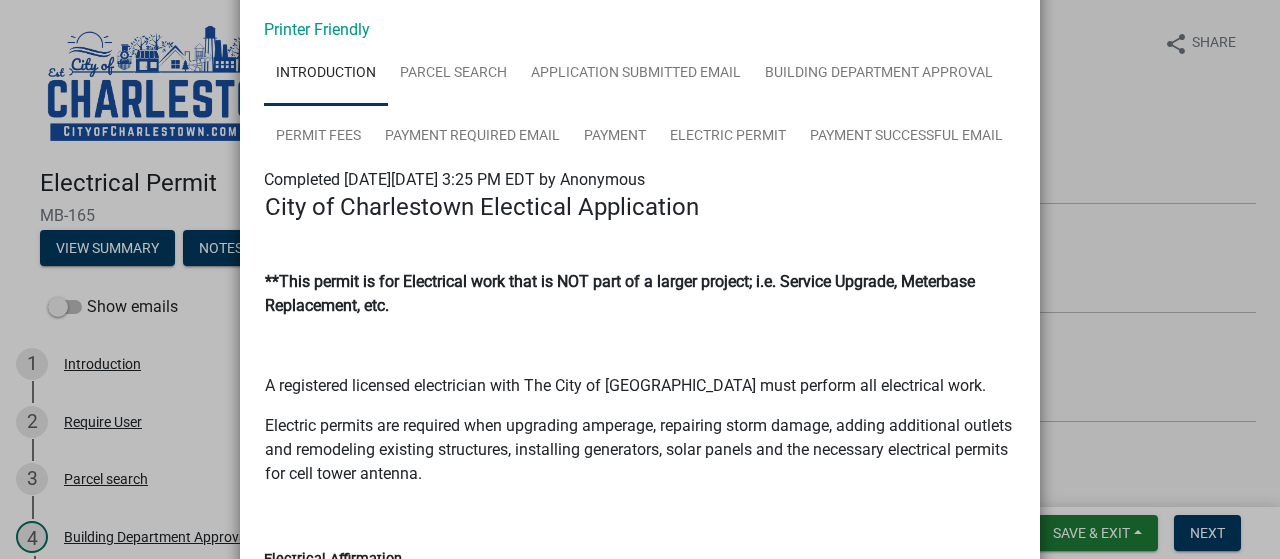 scroll, scrollTop: 50, scrollLeft: 0, axis: vertical 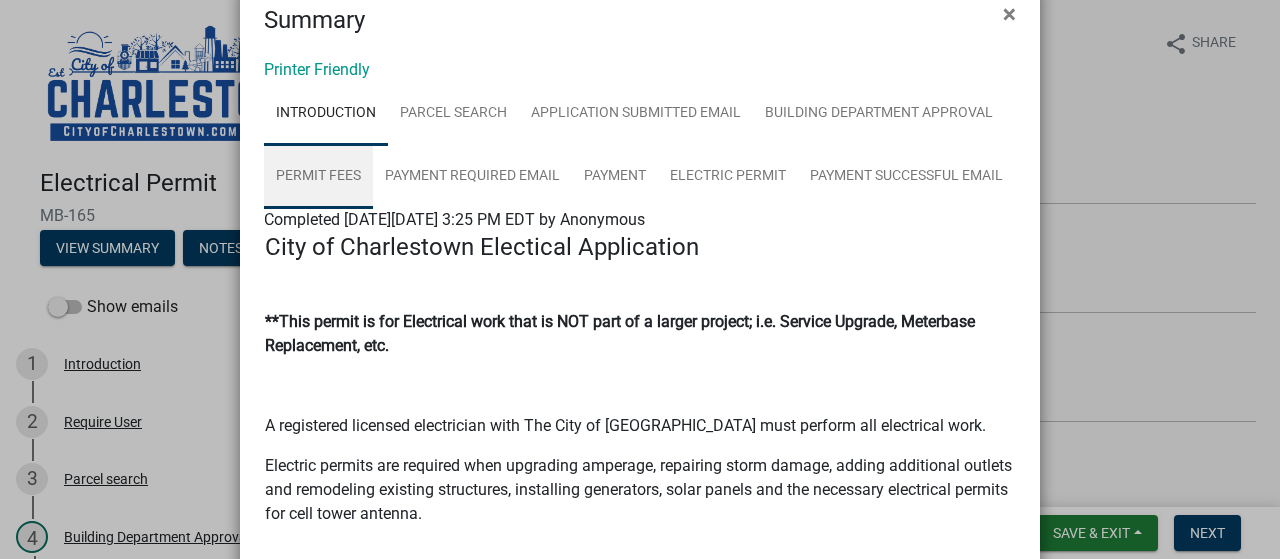 click on "Permit Fees" at bounding box center [318, 177] 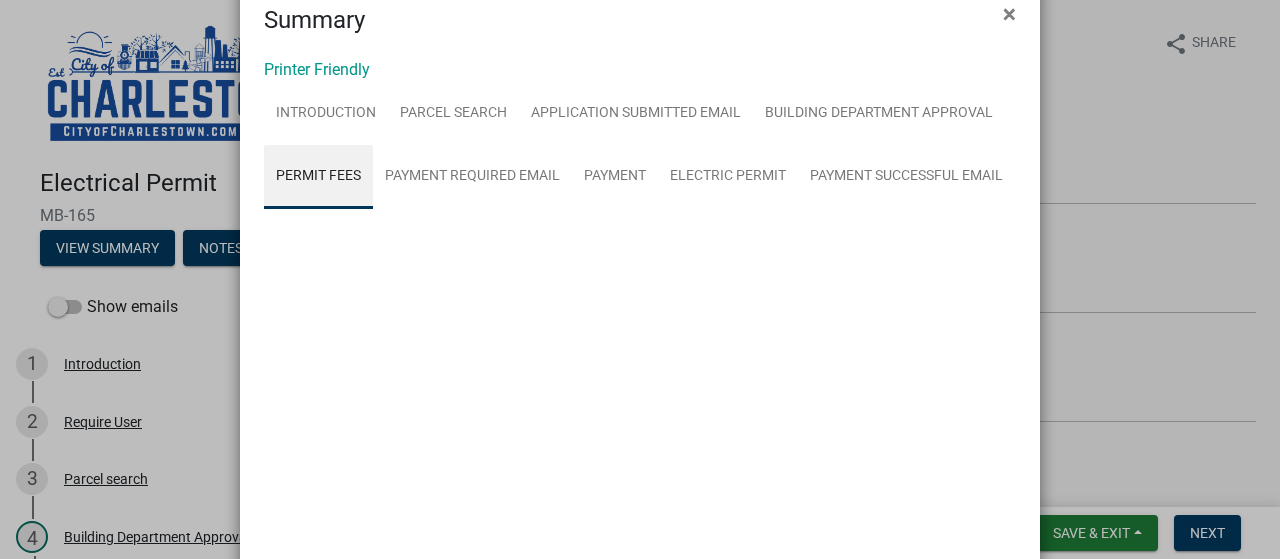 scroll, scrollTop: 44, scrollLeft: 0, axis: vertical 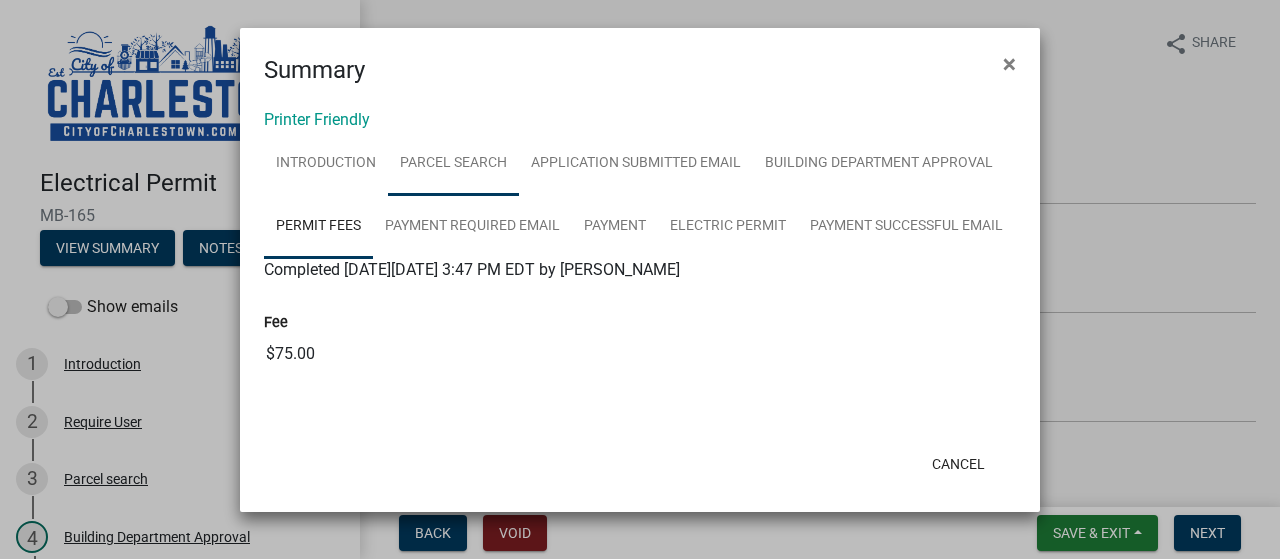 click on "Parcel search" at bounding box center [453, 164] 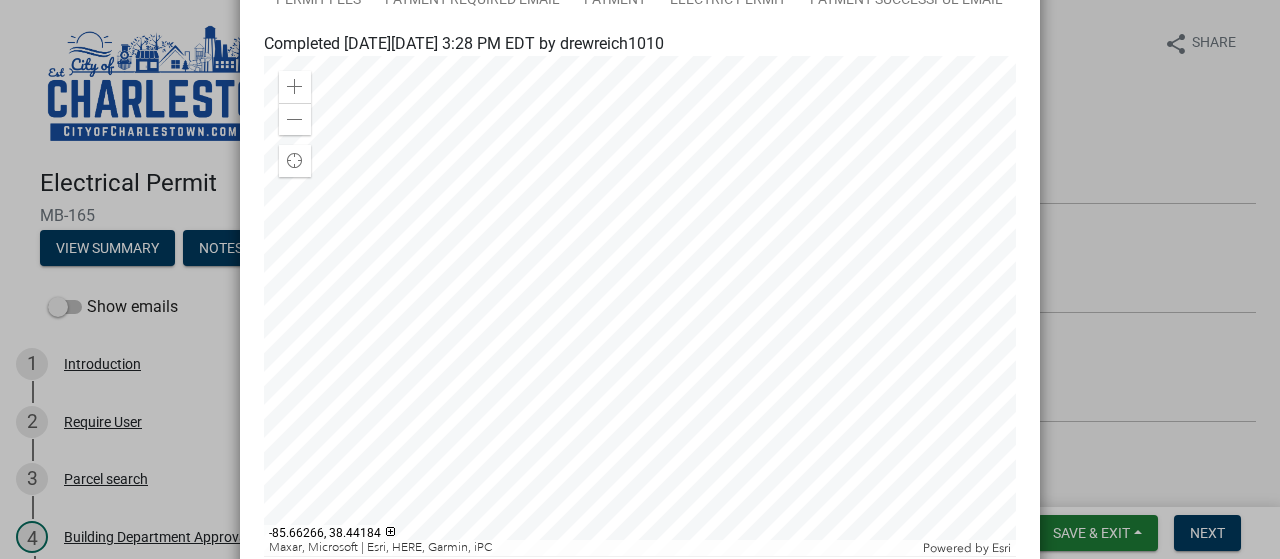 scroll, scrollTop: 244, scrollLeft: 0, axis: vertical 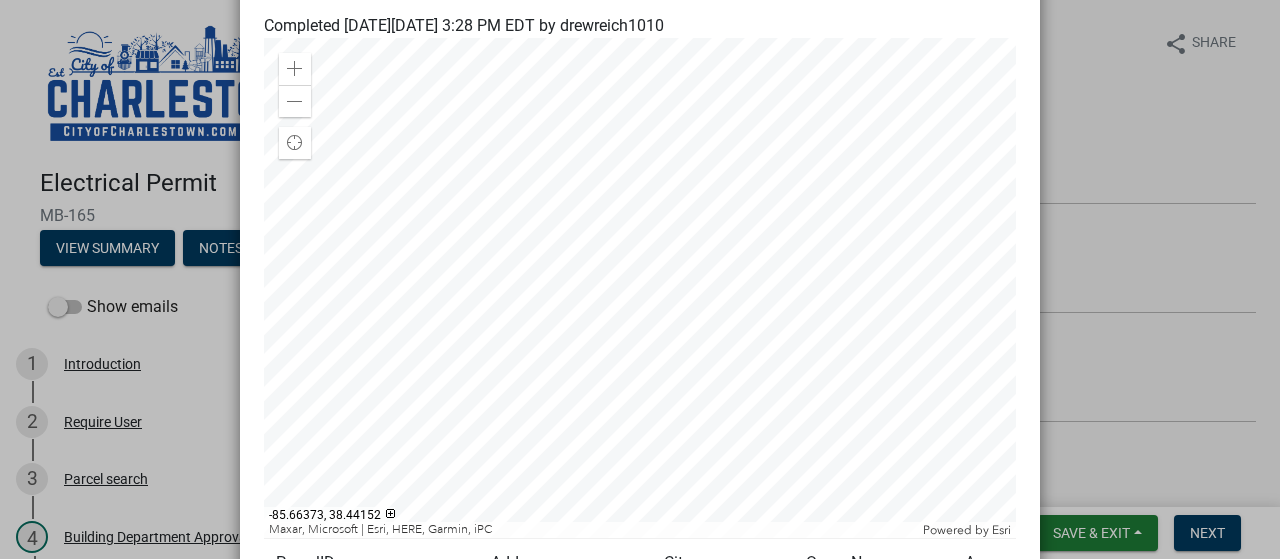 click 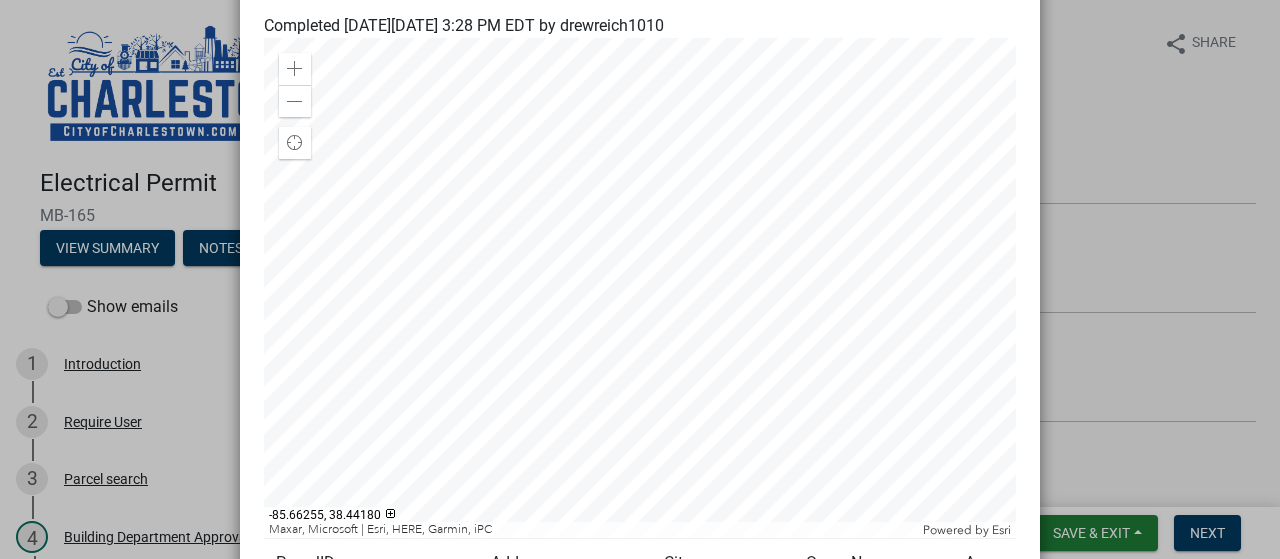 click on "Summary × Printer Friendly Introduction Parcel search Application Submitted Email Building Department Approval Permit Fees Payment Required Email Payment Electric Permit Payment Successful Email Completed [DATE][DATE] 3:25 PM EDT by Anonymous City of [GEOGRAPHIC_DATA] Electical Application   **This permit is for Electrical work that is NOT part of a larger project; i.e. Service Upgrade, Meterbase Replacement, etc.   A registered licensed electrician with The City of [GEOGRAPHIC_DATA] must perform all electrical work.  Electric permits are required when upgrading amperage, repairing storm damage, adding additional outlets and remodeling existing structures, installing generators, solar panels and the necessary electrical permits for cell tower antenna.   Electrical Affirmation   I am not a licensed electrical contractor and am filling out this application with the intention of ONLY getting a meter base inspection. Completed [DATE][DATE] 3:28 PM EDT by drewreich1010 Zoom in Zoom out   Esri" 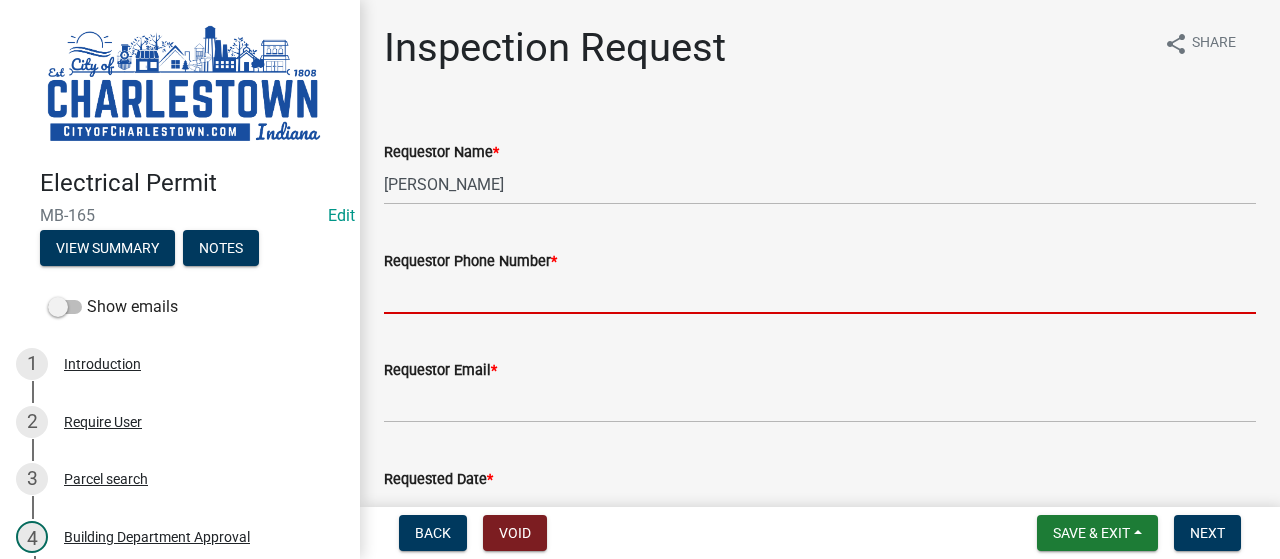 click on "Requestor Phone Number  *" at bounding box center (820, 293) 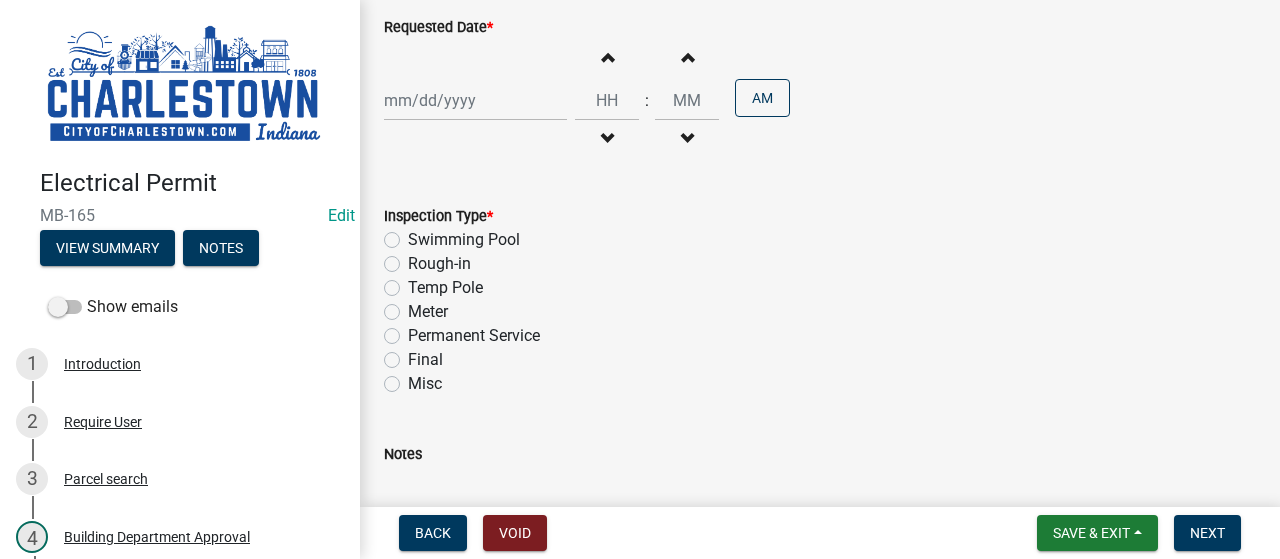 scroll, scrollTop: 480, scrollLeft: 0, axis: vertical 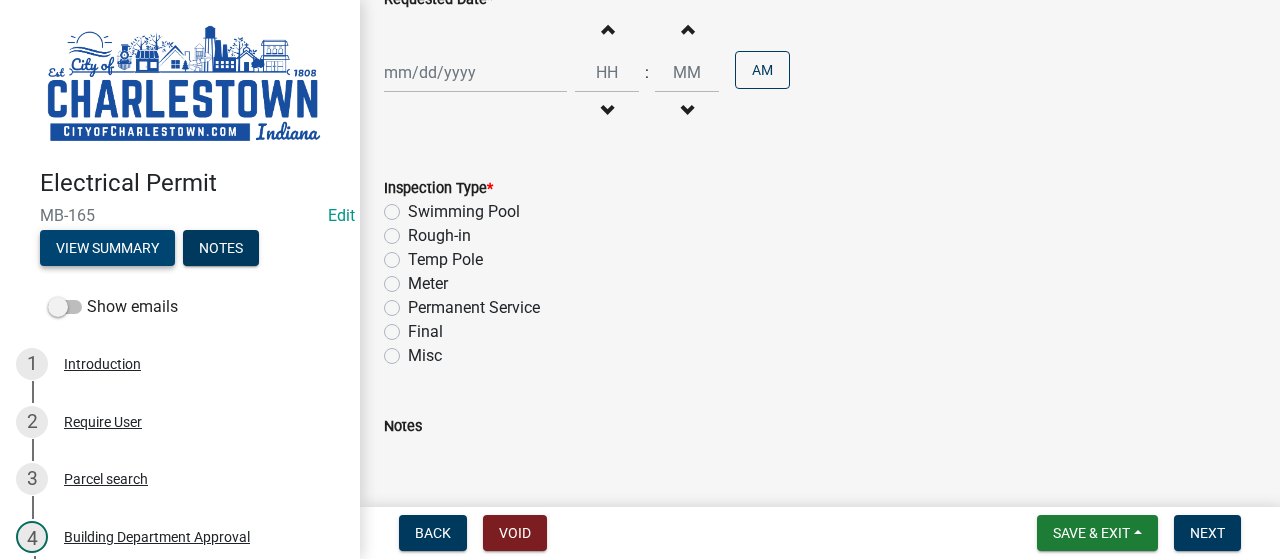 click on "View Summary" at bounding box center (107, 248) 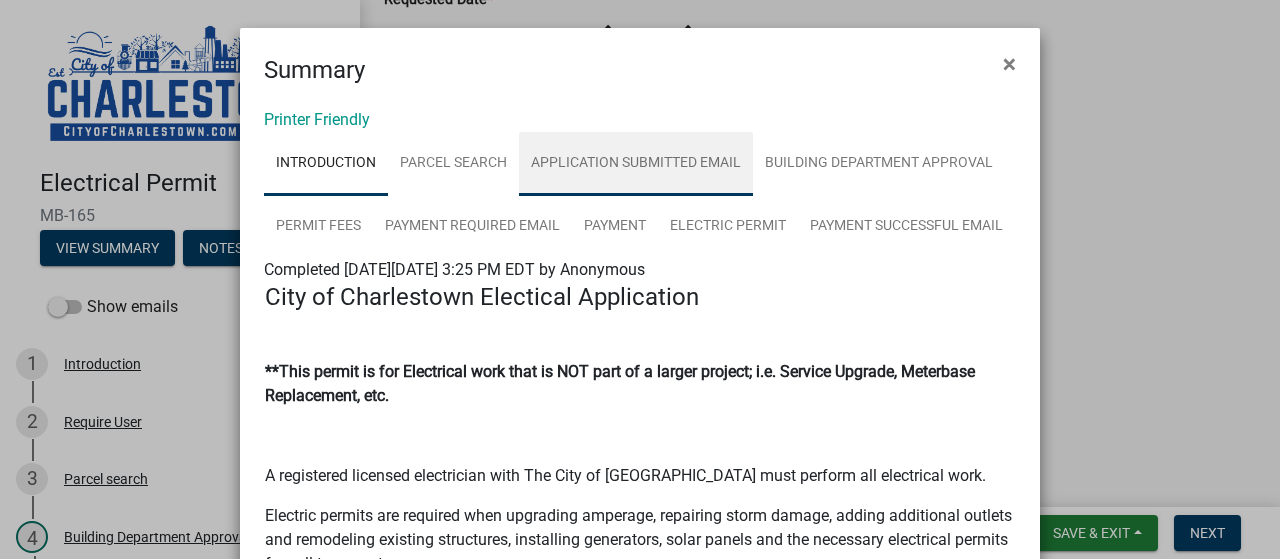 click on "Application Submitted Email" at bounding box center (636, 164) 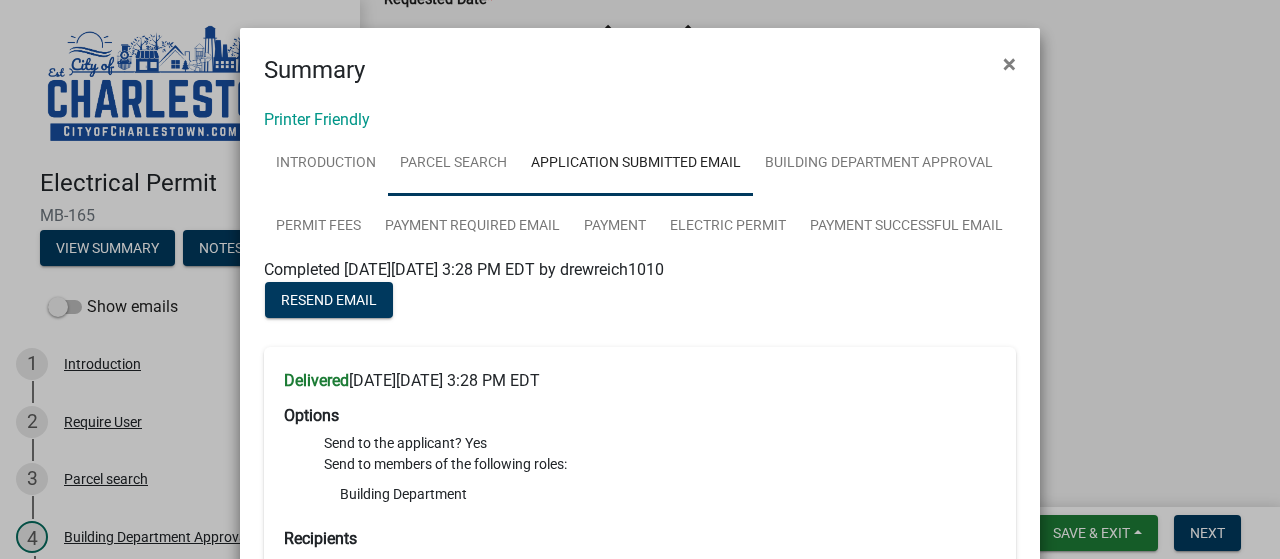 click on "Parcel search" at bounding box center [453, 164] 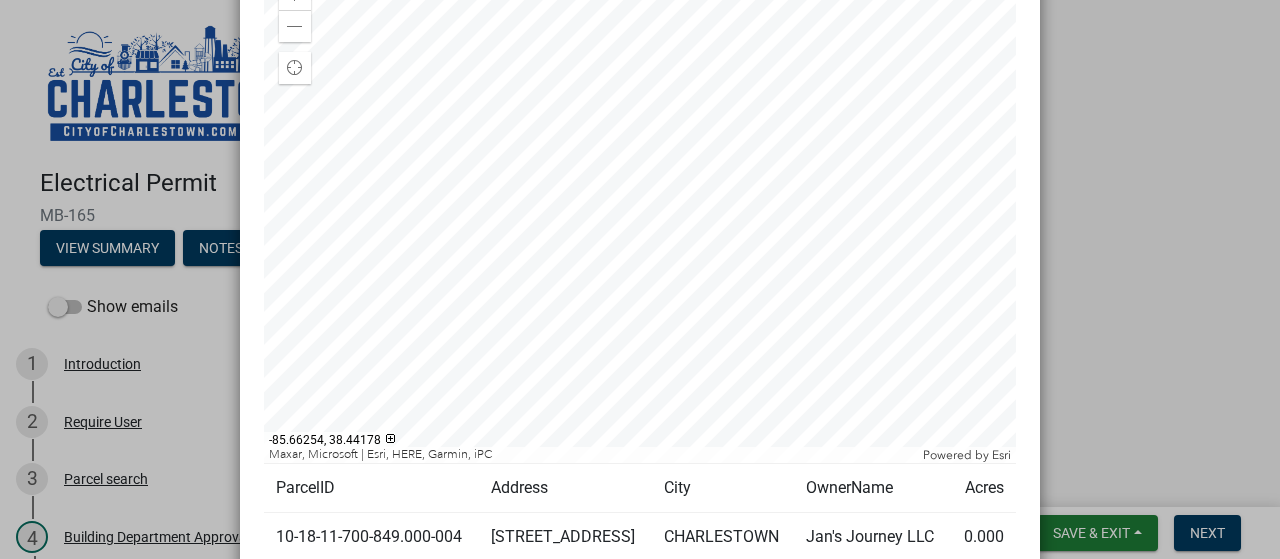 scroll, scrollTop: 320, scrollLeft: 0, axis: vertical 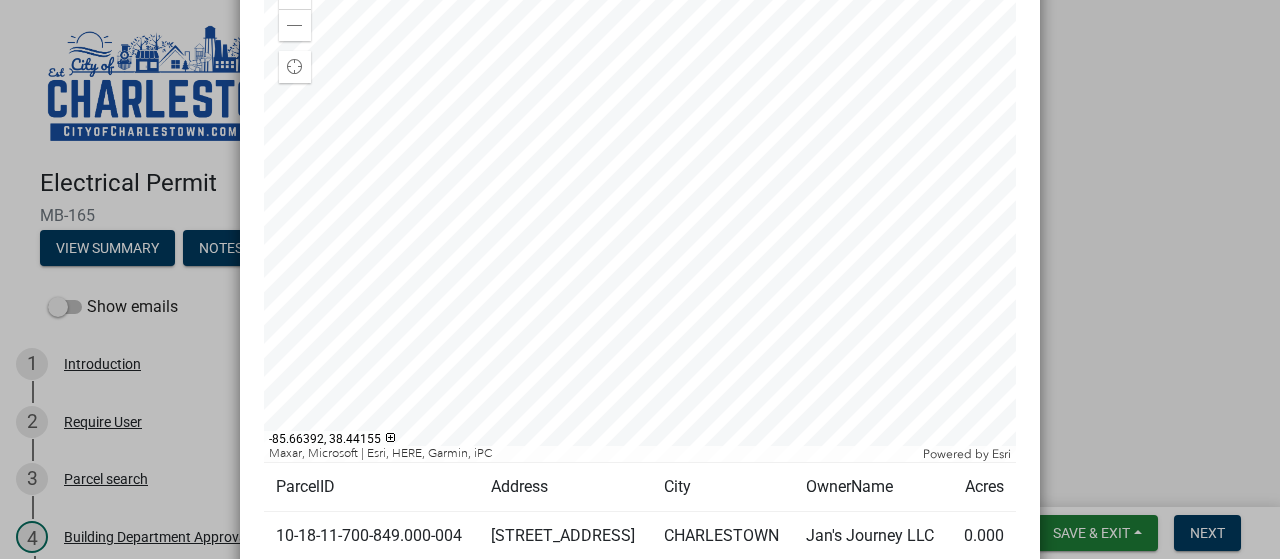 click 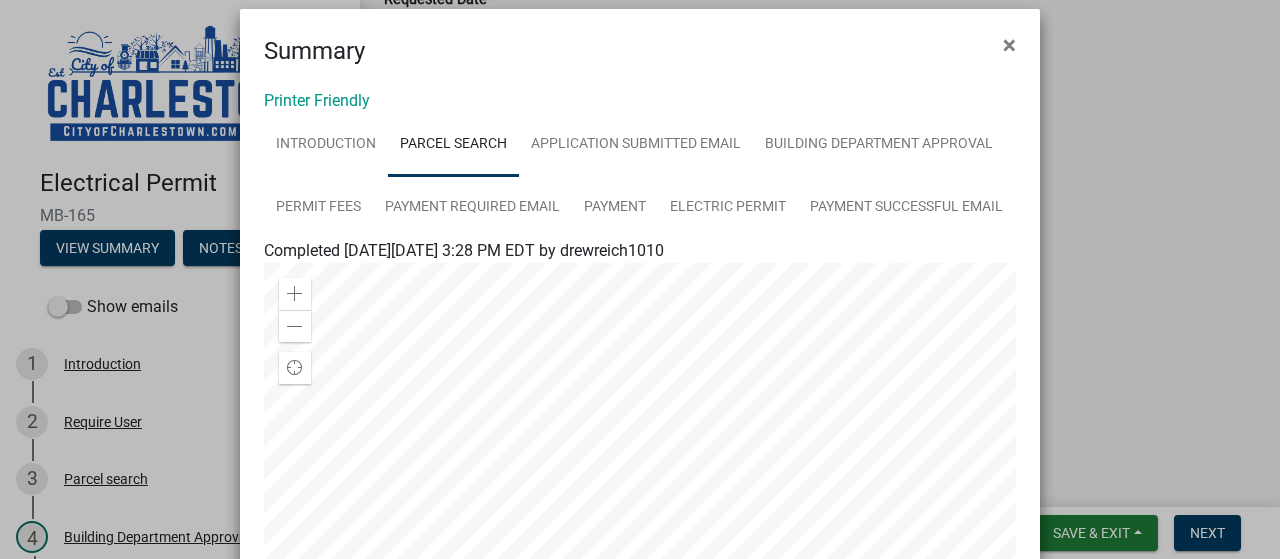 scroll, scrollTop: 0, scrollLeft: 0, axis: both 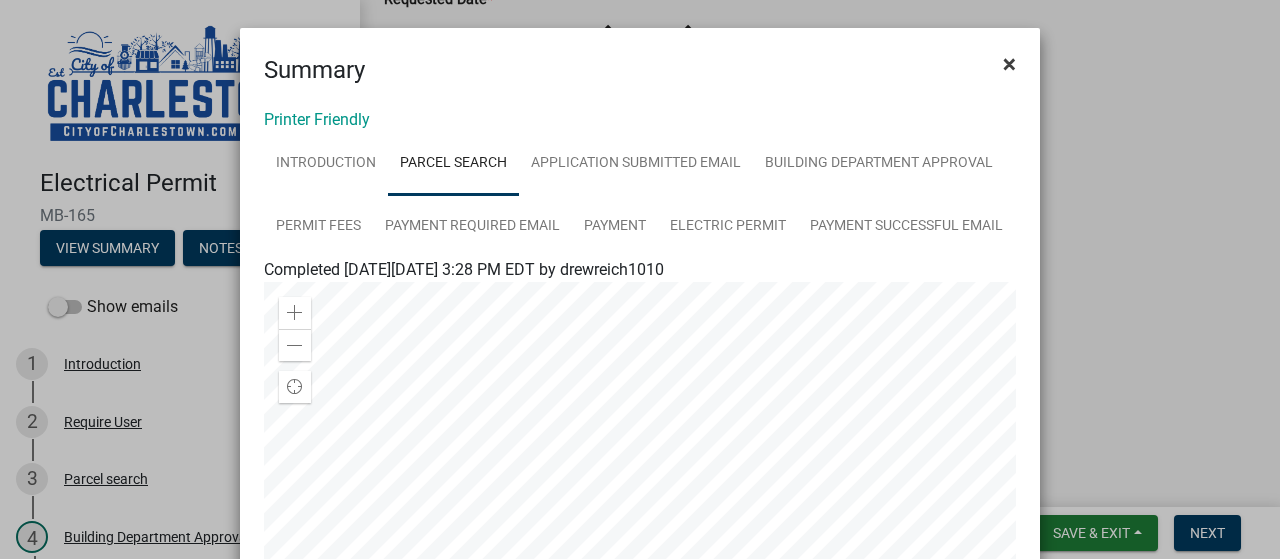 click on "×" 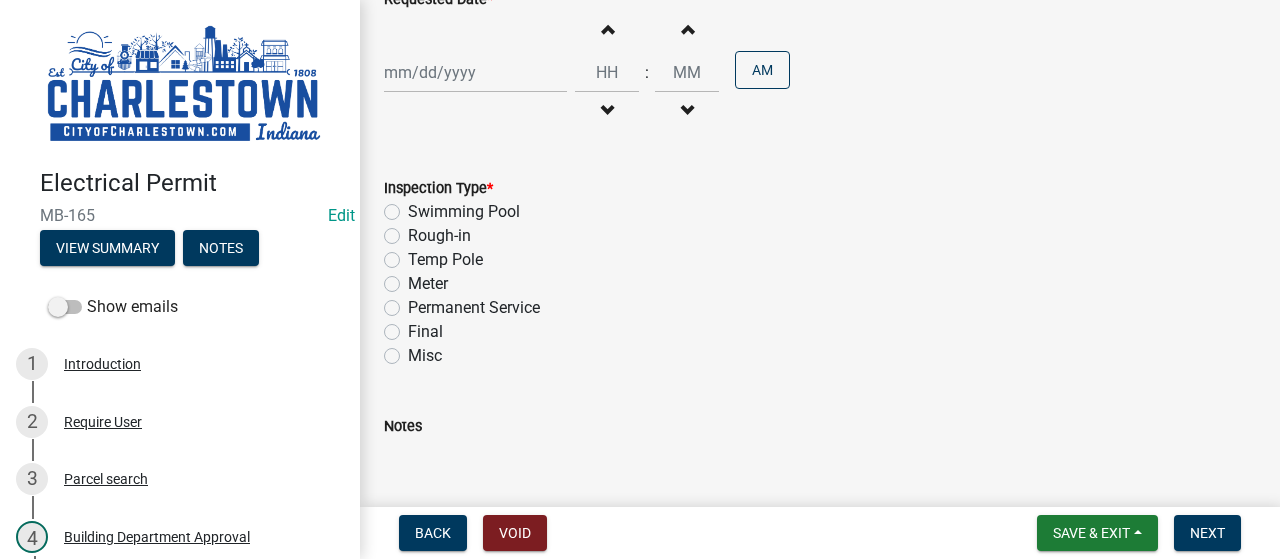 click on "Temp Pole" 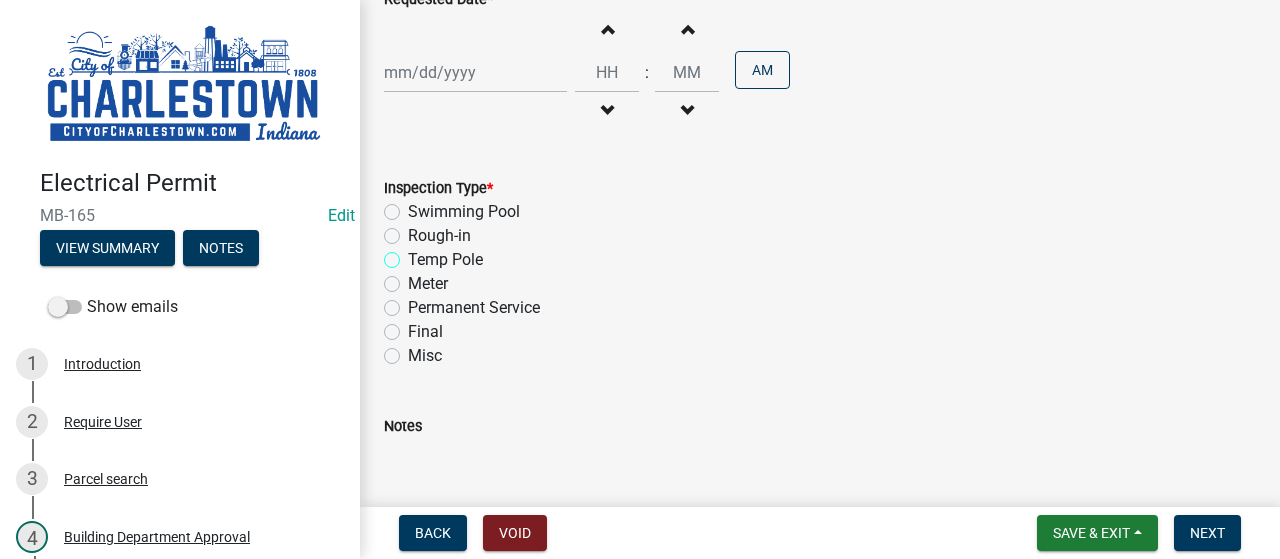 click on "Temp Pole" at bounding box center (414, 254) 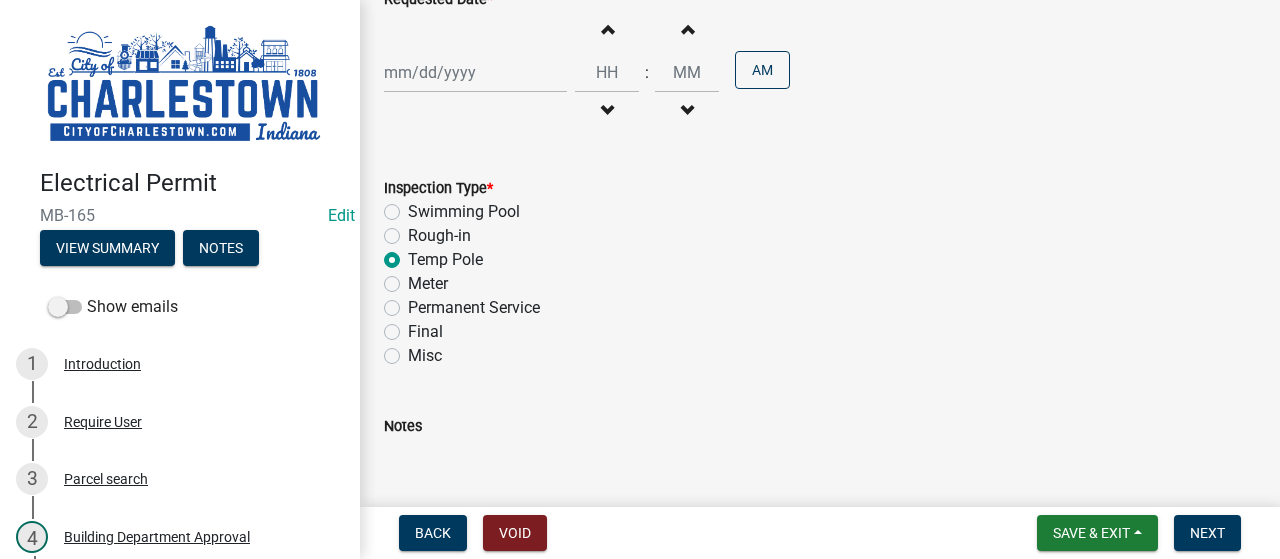 radio on "true" 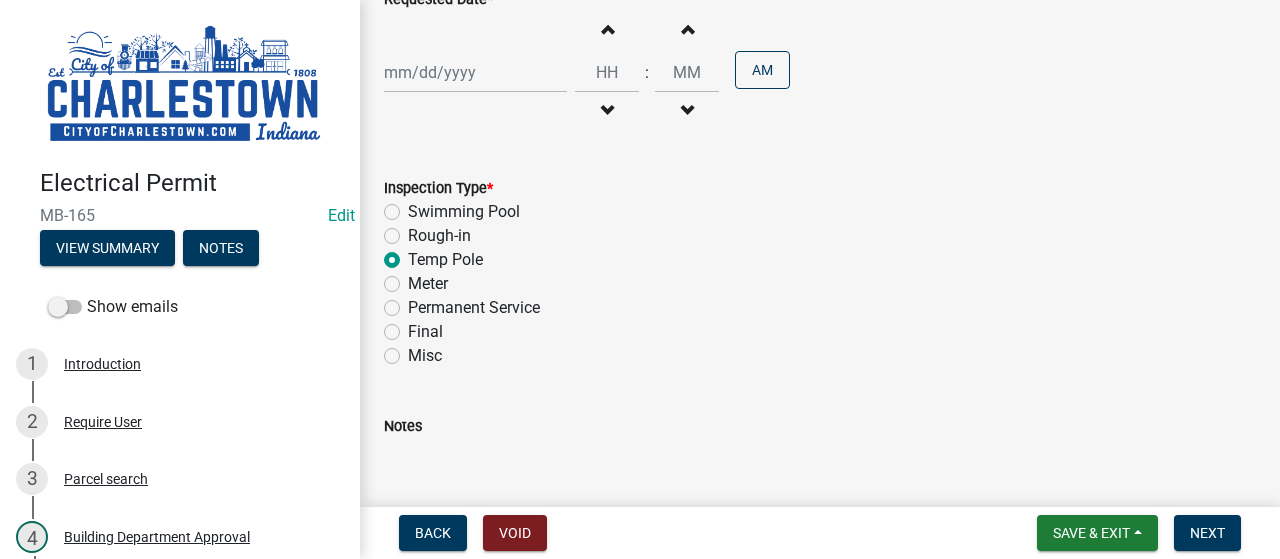 click on "Meter" 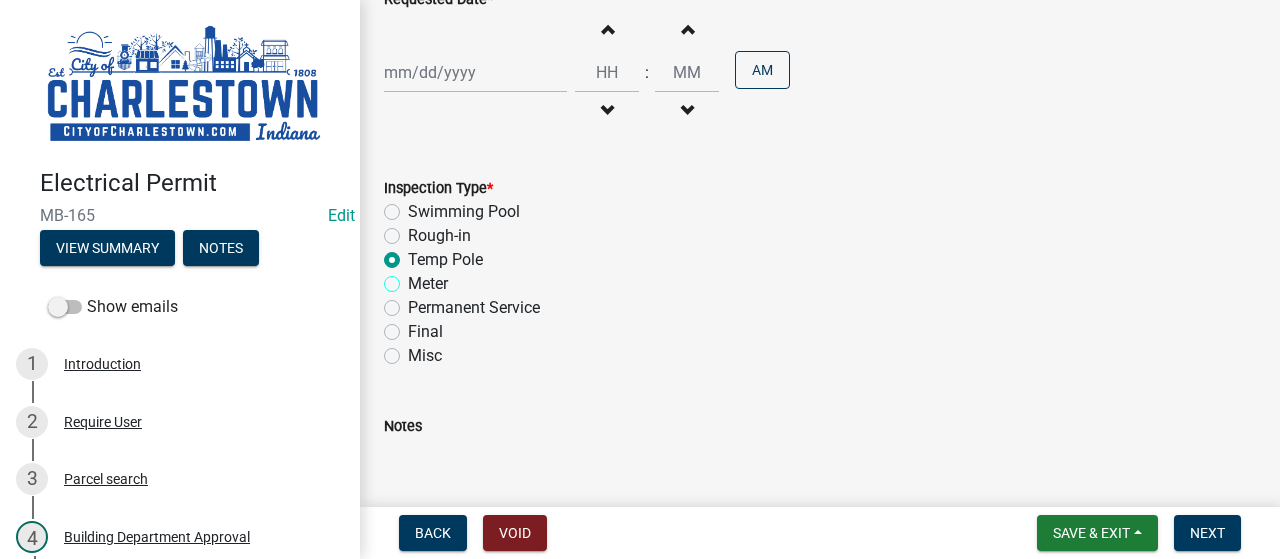 click on "Meter" at bounding box center (414, 278) 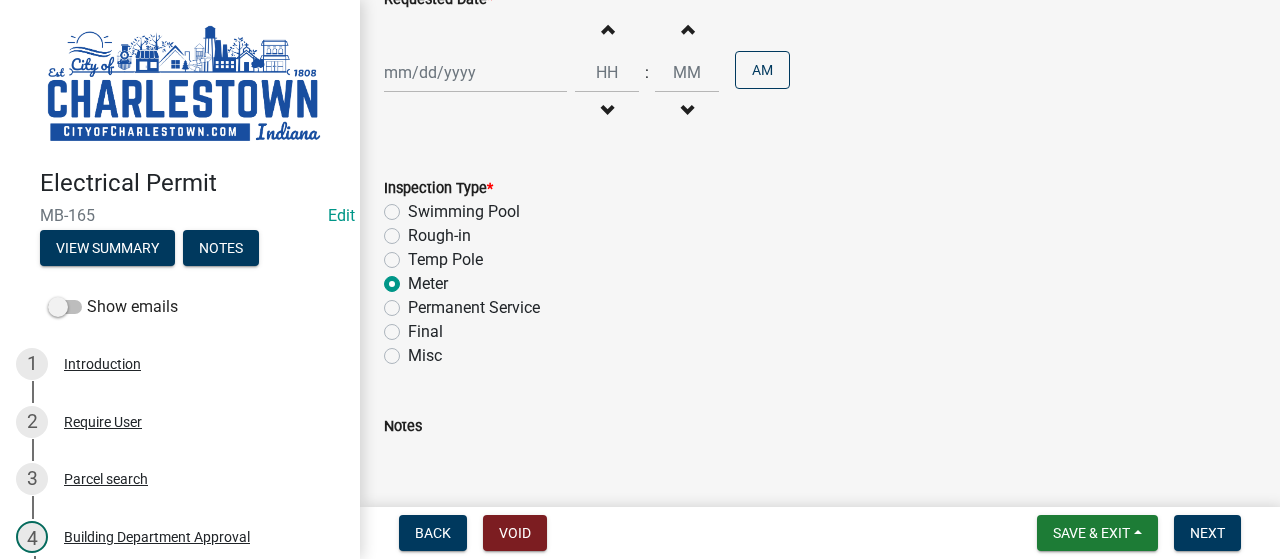 radio on "true" 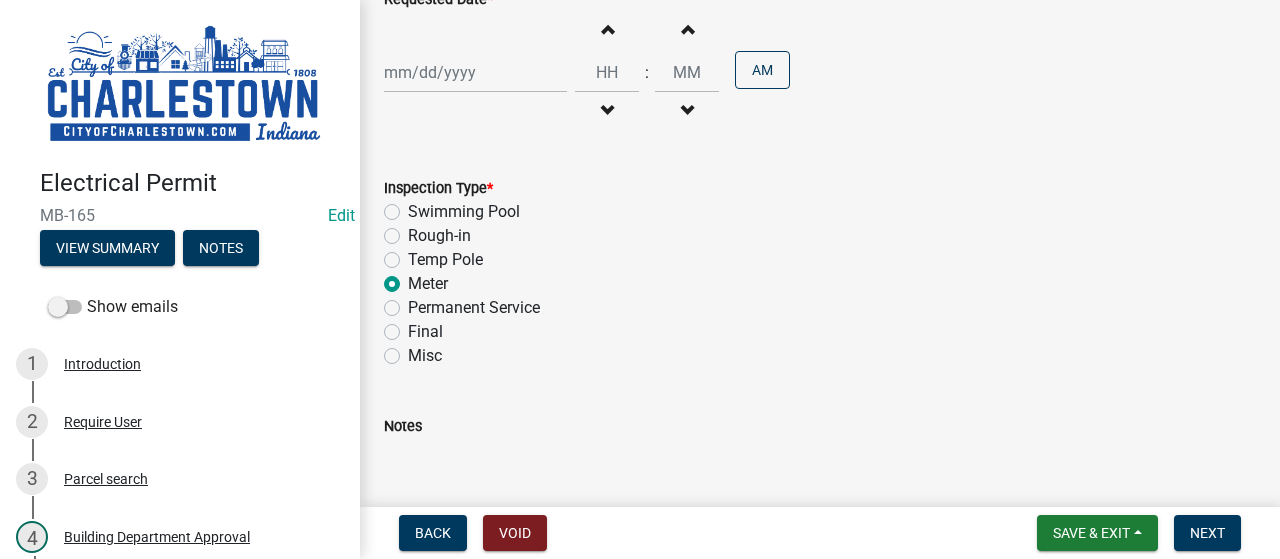 click on "Temp Pole" 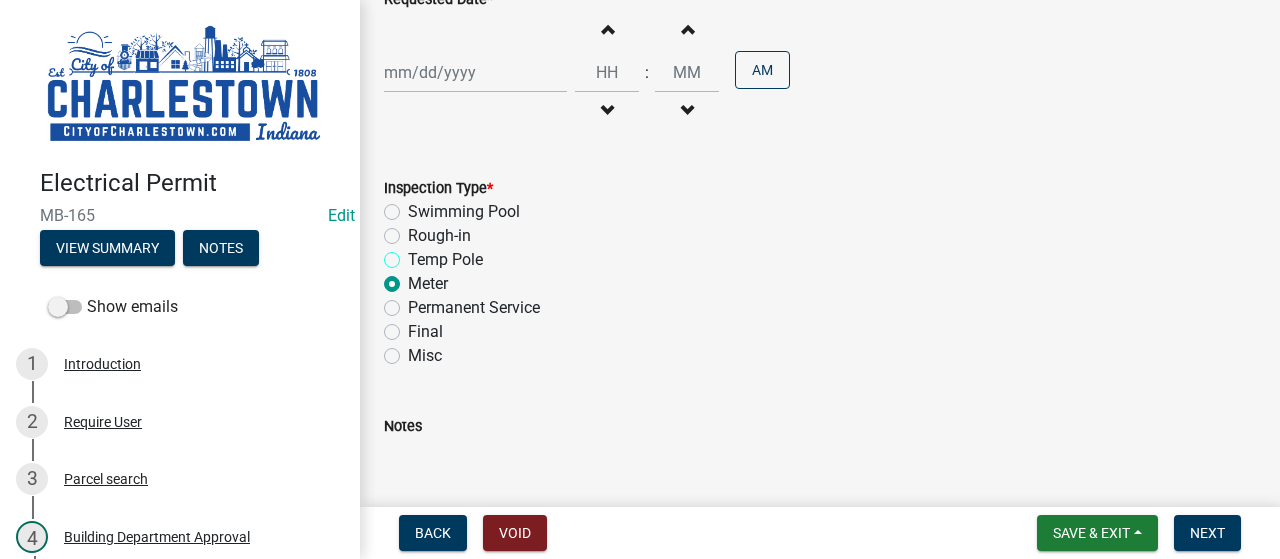 click on "Temp Pole" at bounding box center (414, 254) 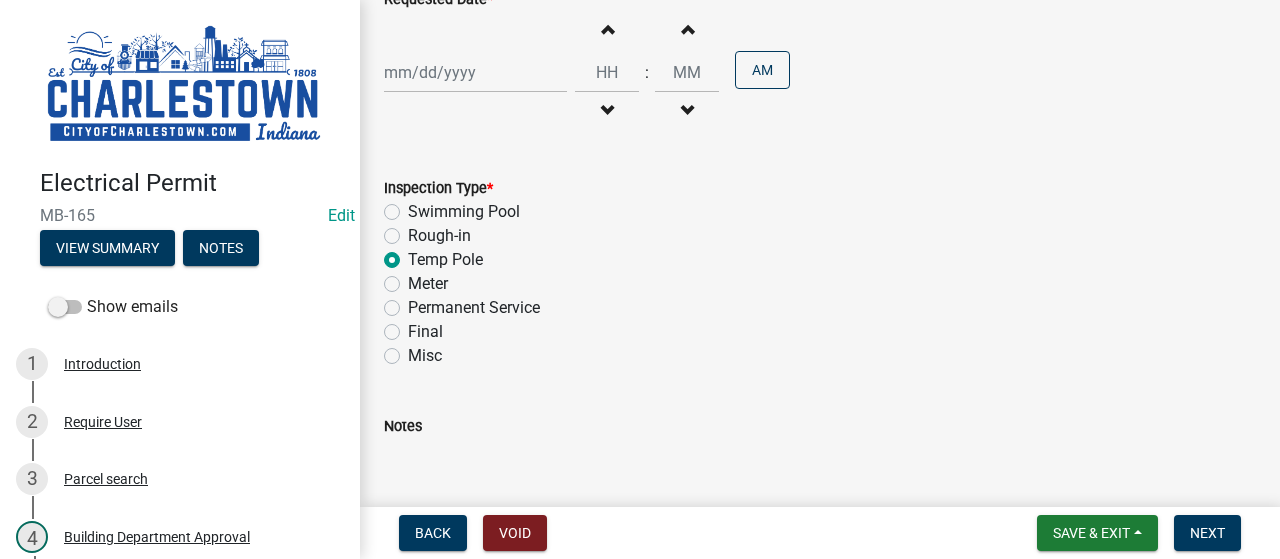 radio on "true" 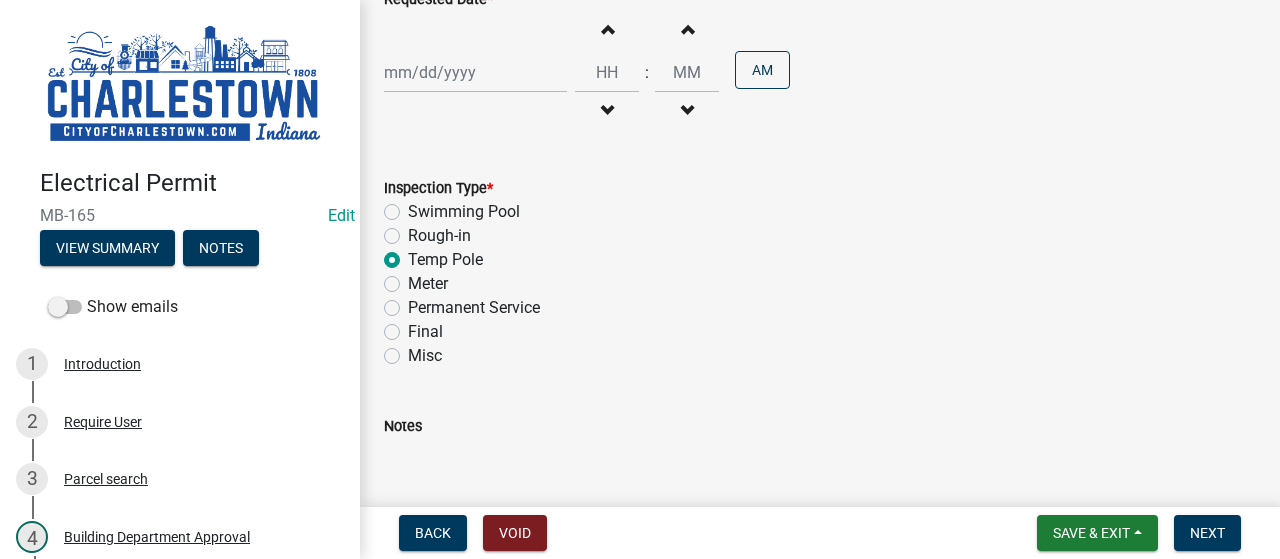 click on "Meter" 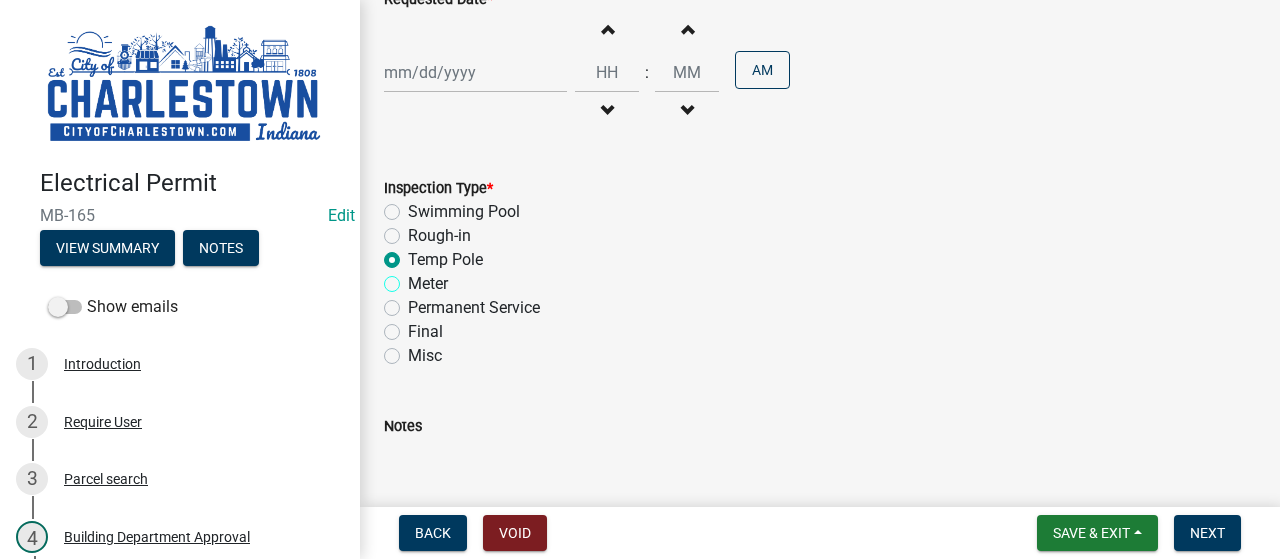 click on "Meter" at bounding box center [414, 278] 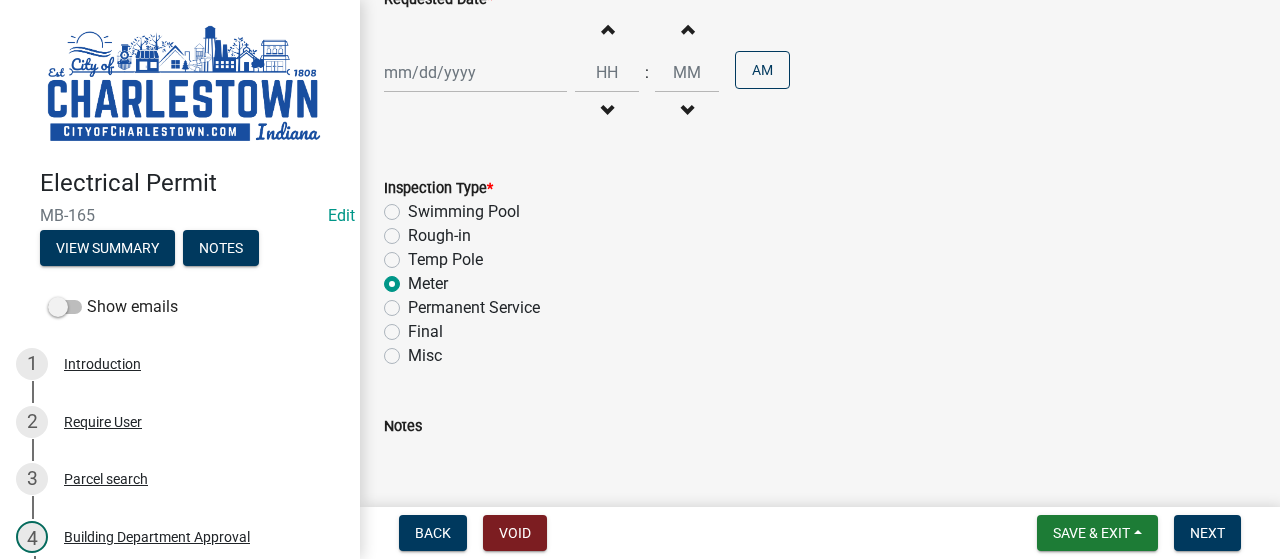 radio on "true" 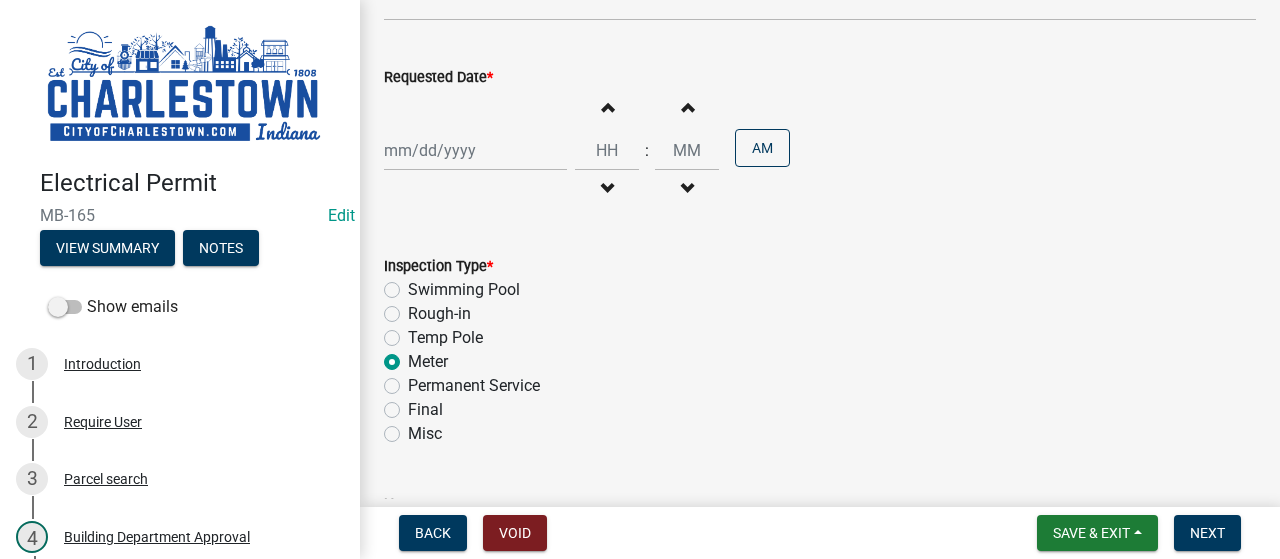 scroll, scrollTop: 384, scrollLeft: 0, axis: vertical 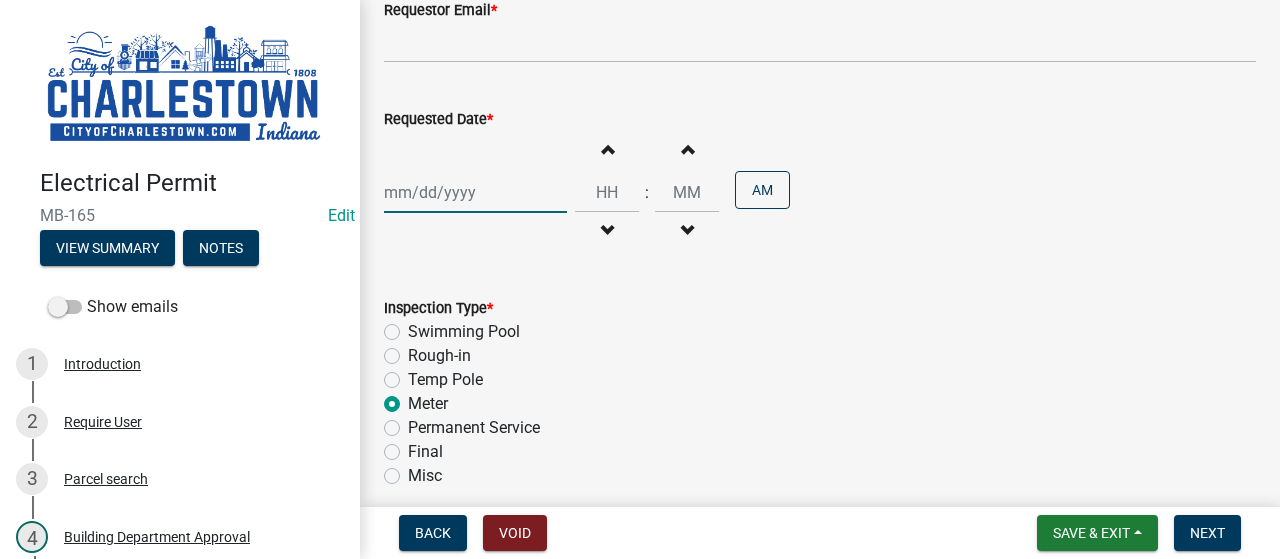 click 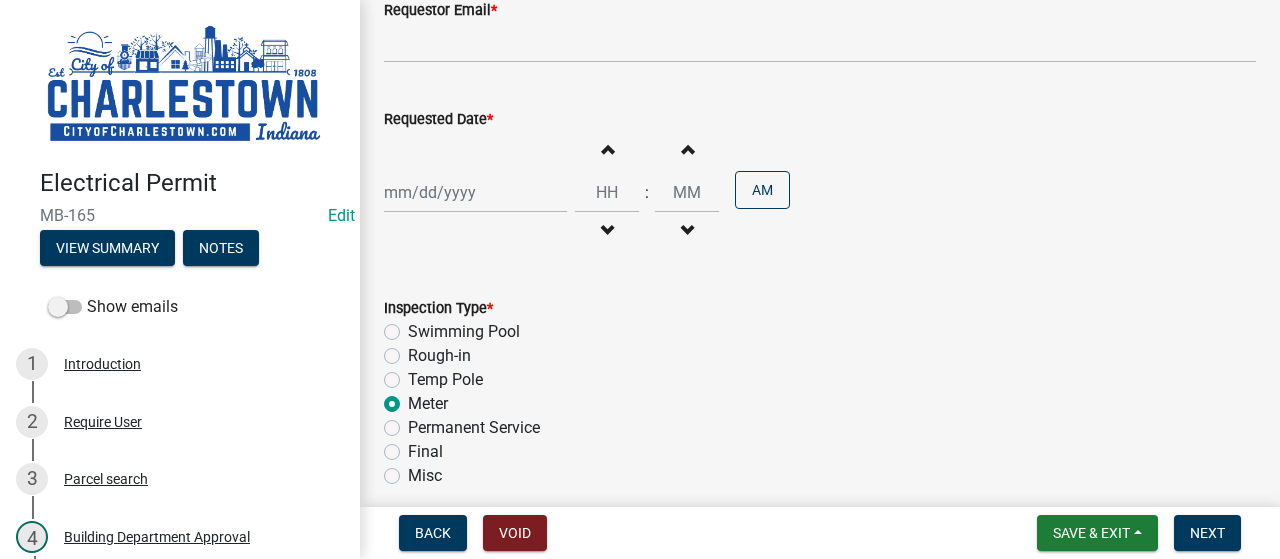 select on "7" 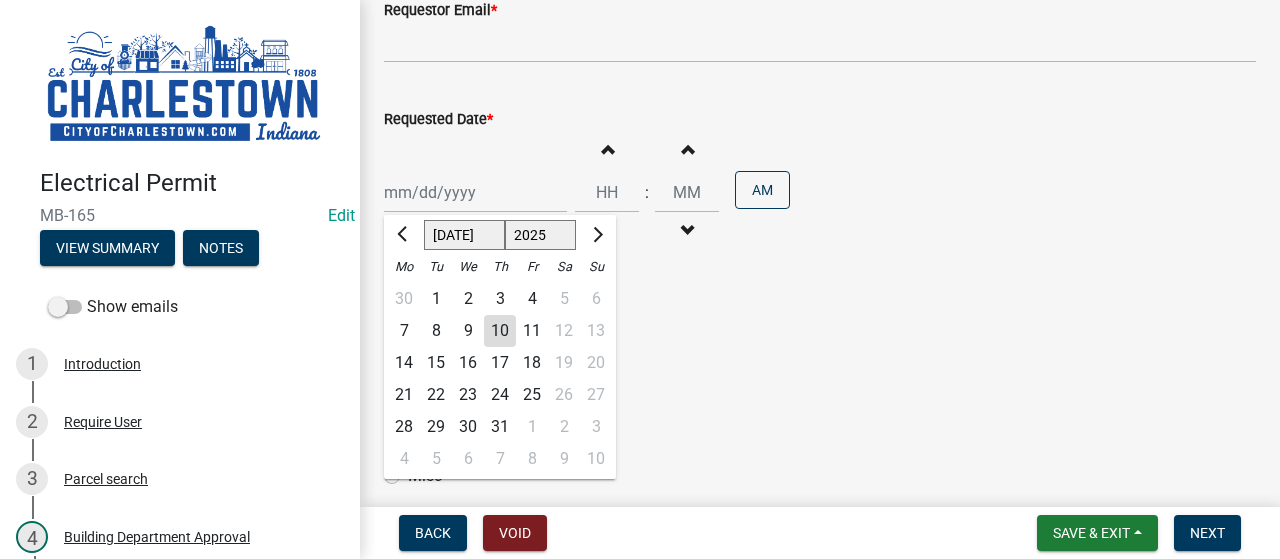 click on "10" 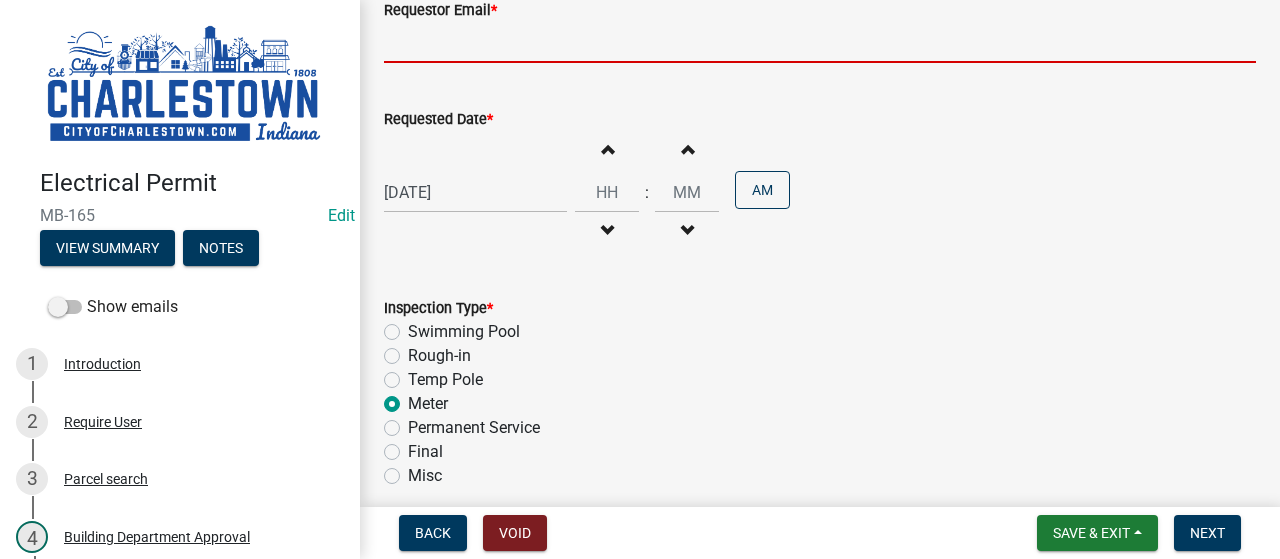 click on "Requestor Email  *" at bounding box center (820, 42) 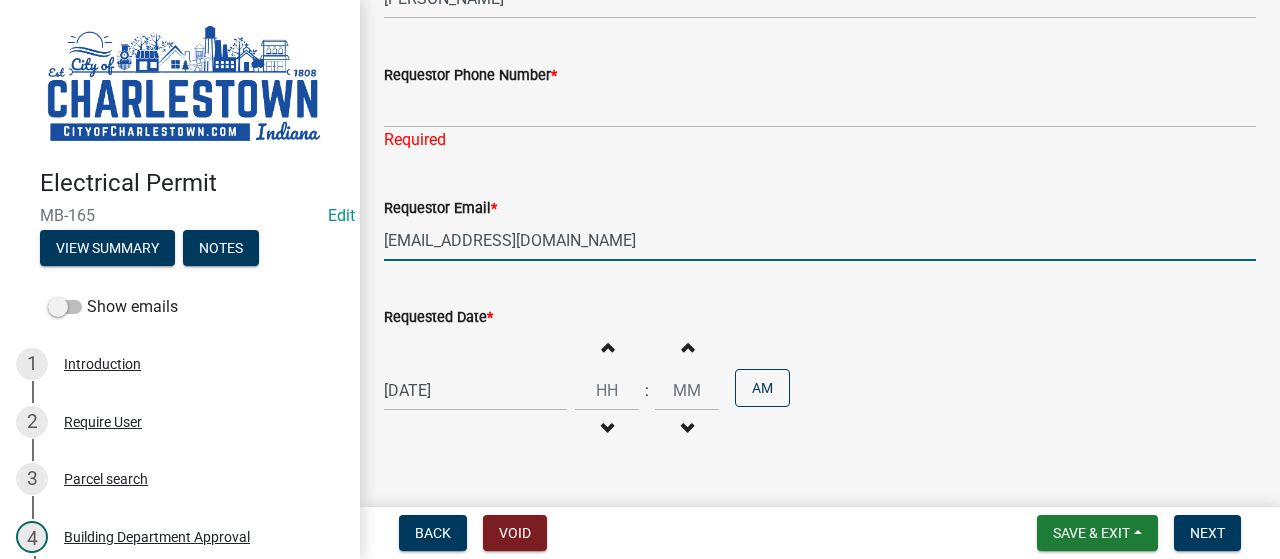 scroll, scrollTop: 184, scrollLeft: 0, axis: vertical 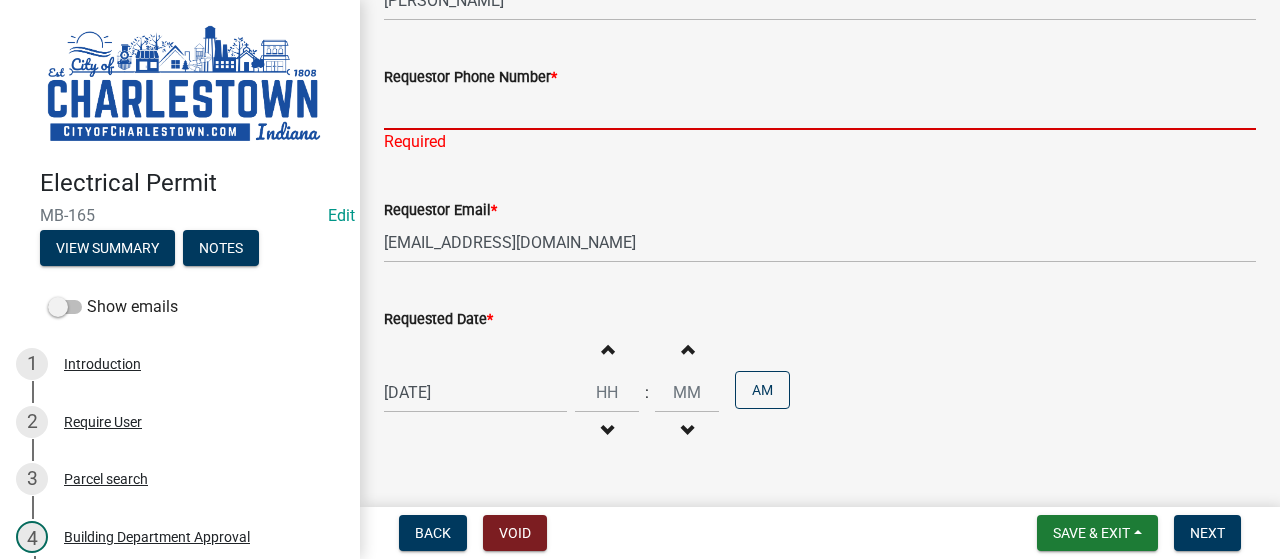 click on "Requestor Phone Number  *" at bounding box center (820, 109) 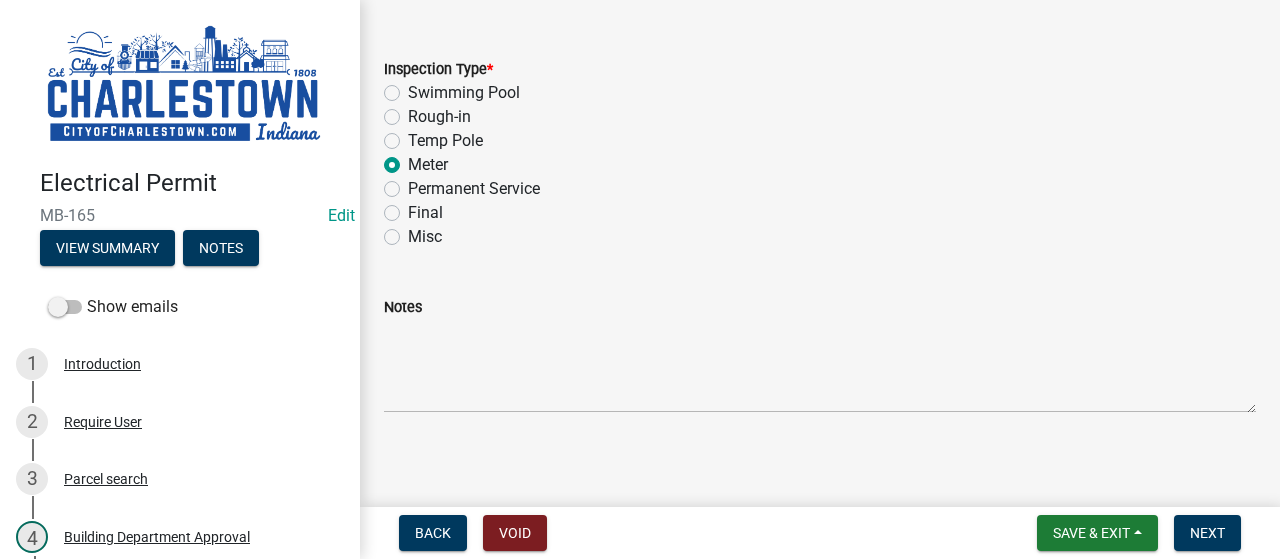 scroll, scrollTop: 624, scrollLeft: 0, axis: vertical 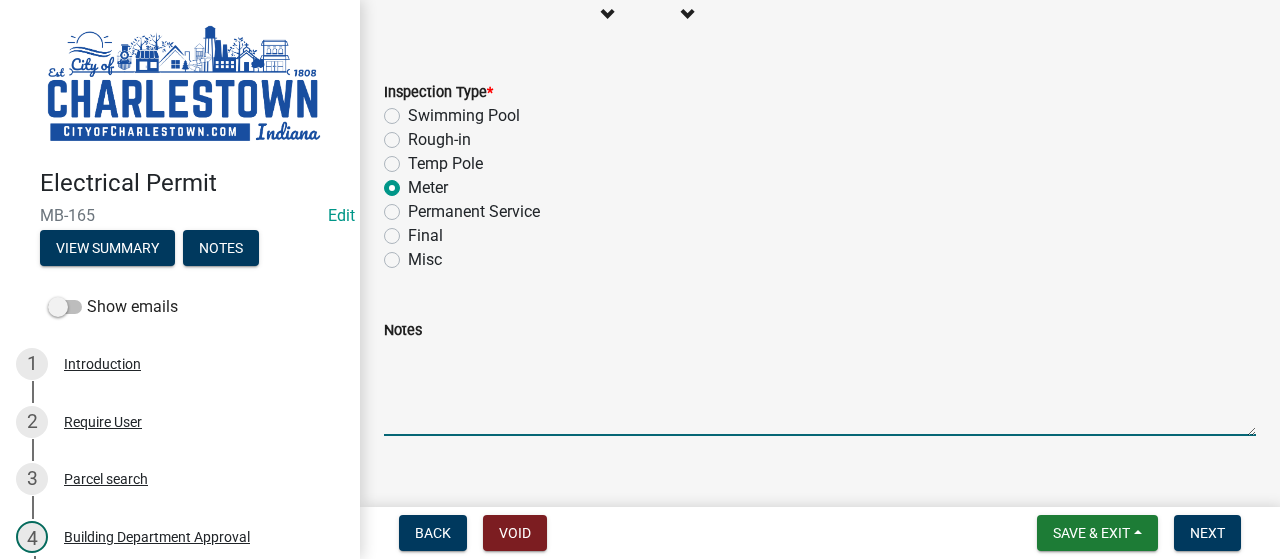 click on "Notes" at bounding box center (820, 389) 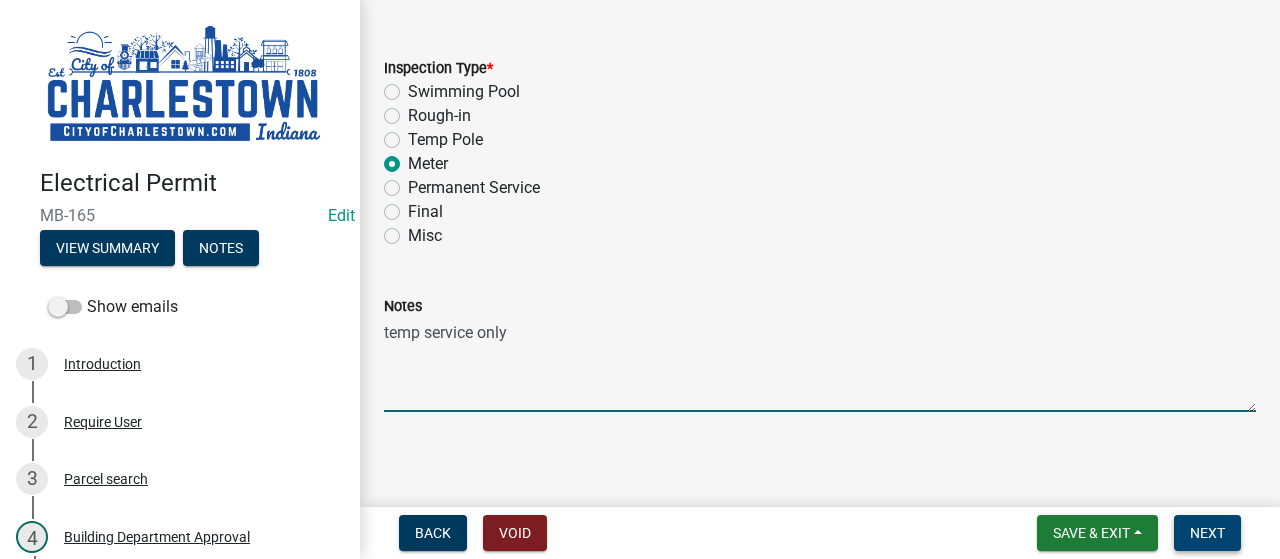 type on "temp service only" 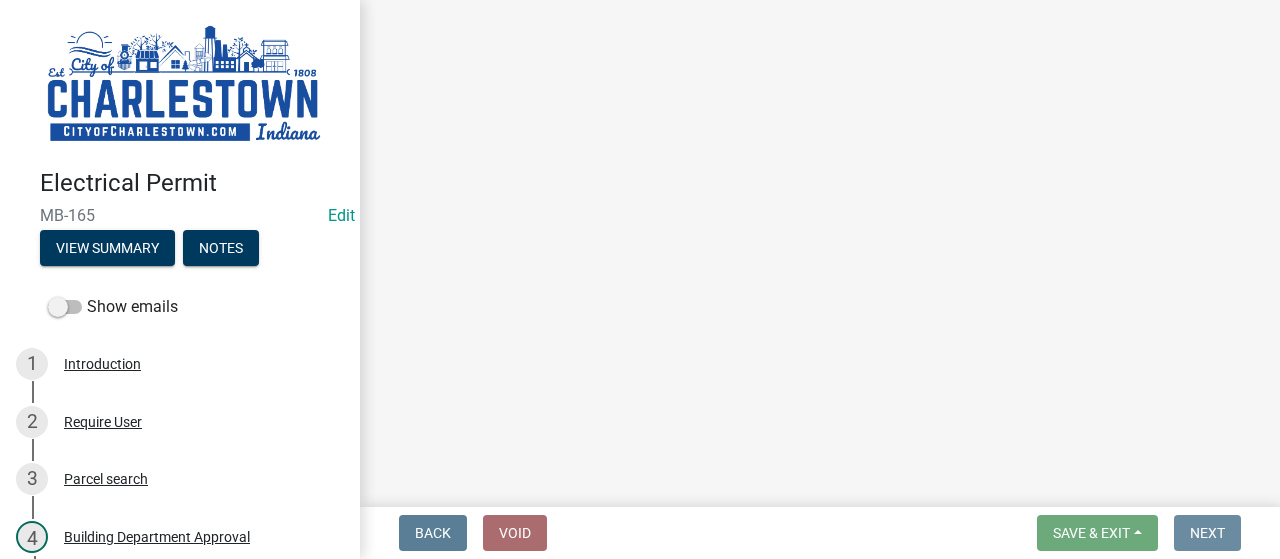 scroll, scrollTop: 0, scrollLeft: 0, axis: both 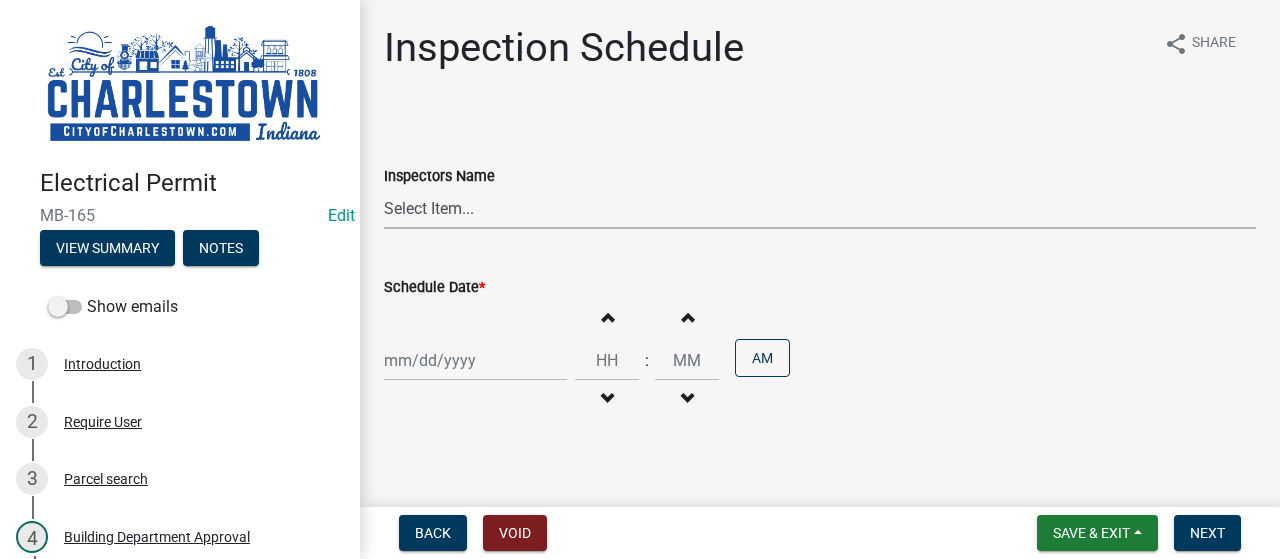 click on "Select Item...   [PERSON_NAME] ([PERSON_NAME])   [PERSON_NAME] ([PERSON_NAME])   [PERSON_NAME] ([PERSON_NAME])" at bounding box center [820, 208] 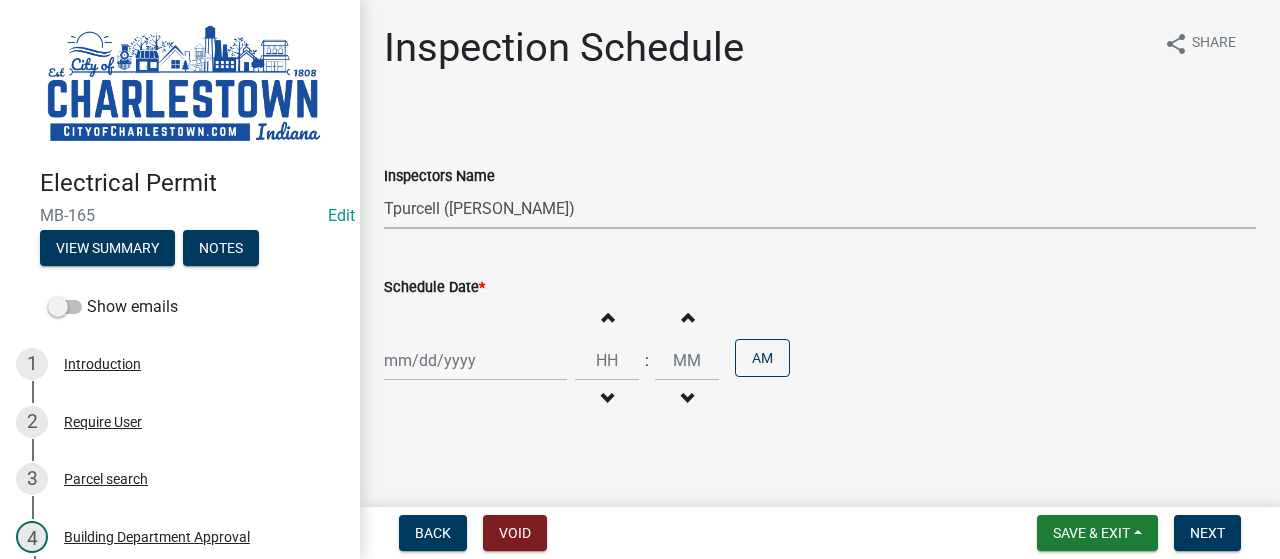 click on "Select Item...   [PERSON_NAME] ([PERSON_NAME])   [PERSON_NAME] ([PERSON_NAME])   [PERSON_NAME] ([PERSON_NAME])" at bounding box center (820, 208) 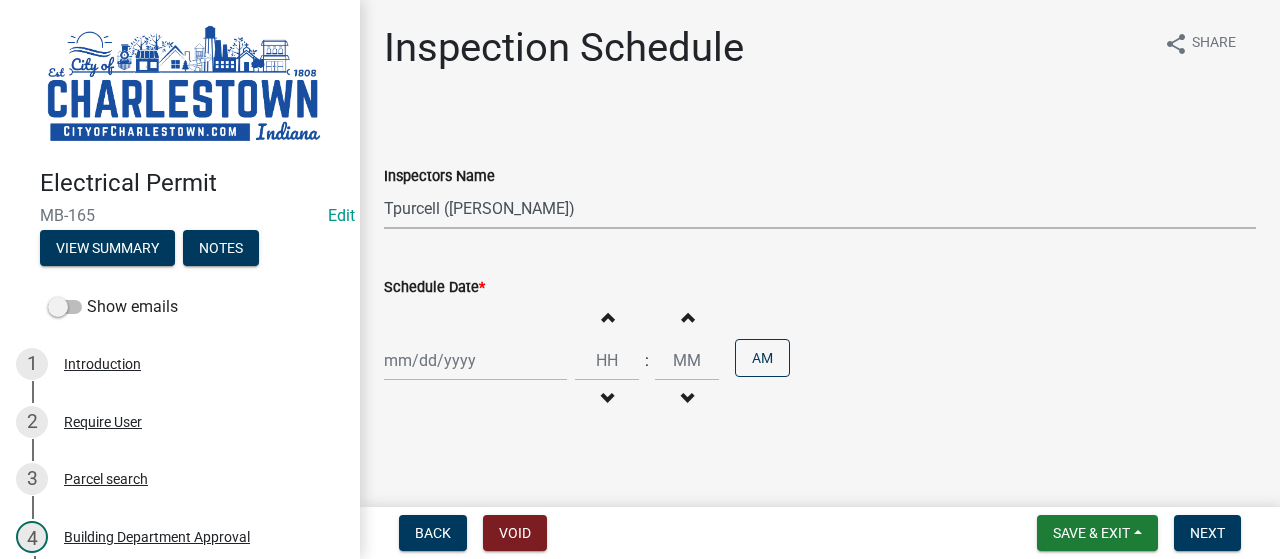 click 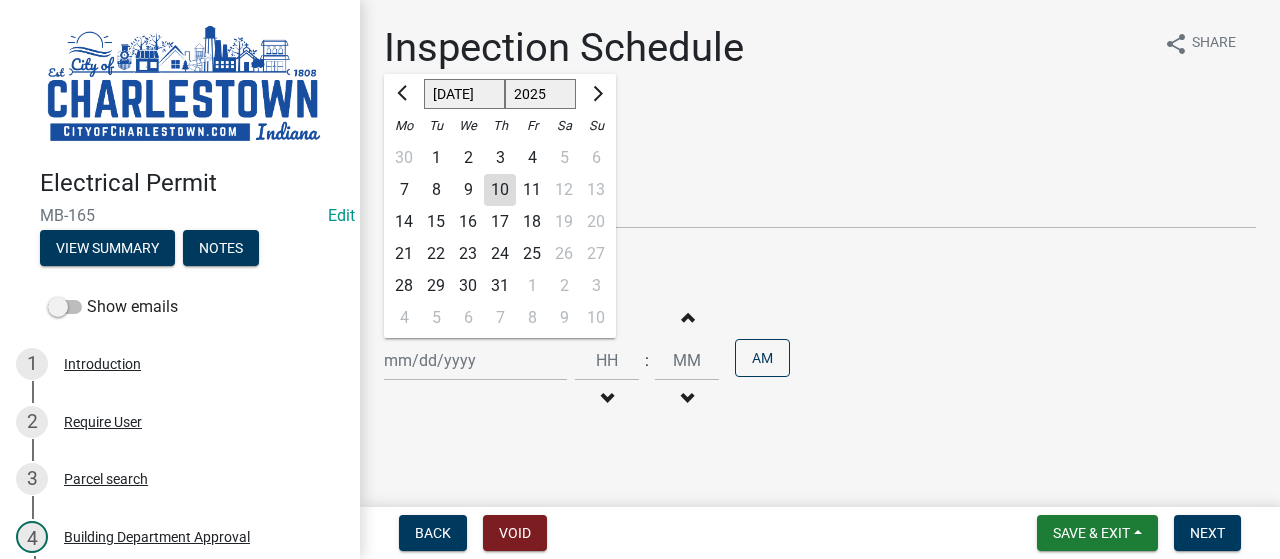 click on "10" 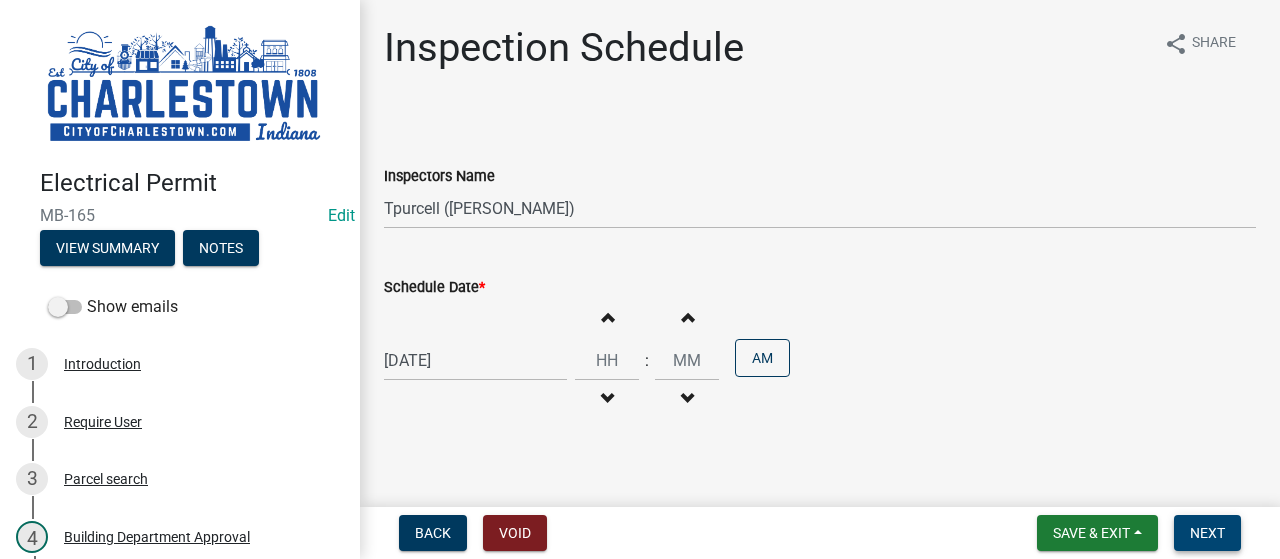 click on "Next" at bounding box center [1207, 533] 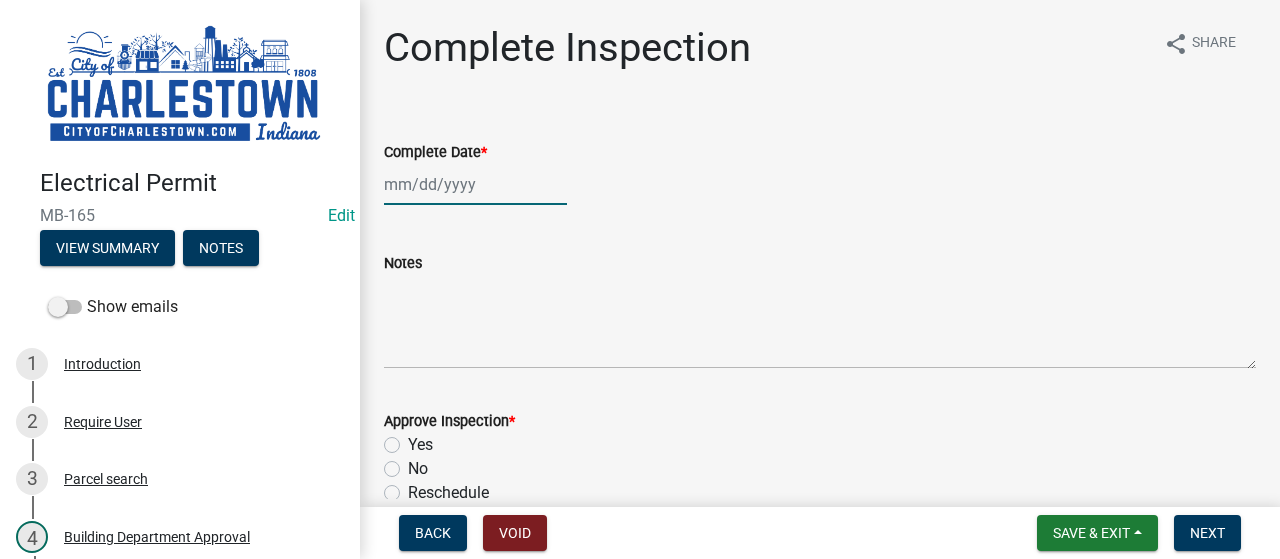 click 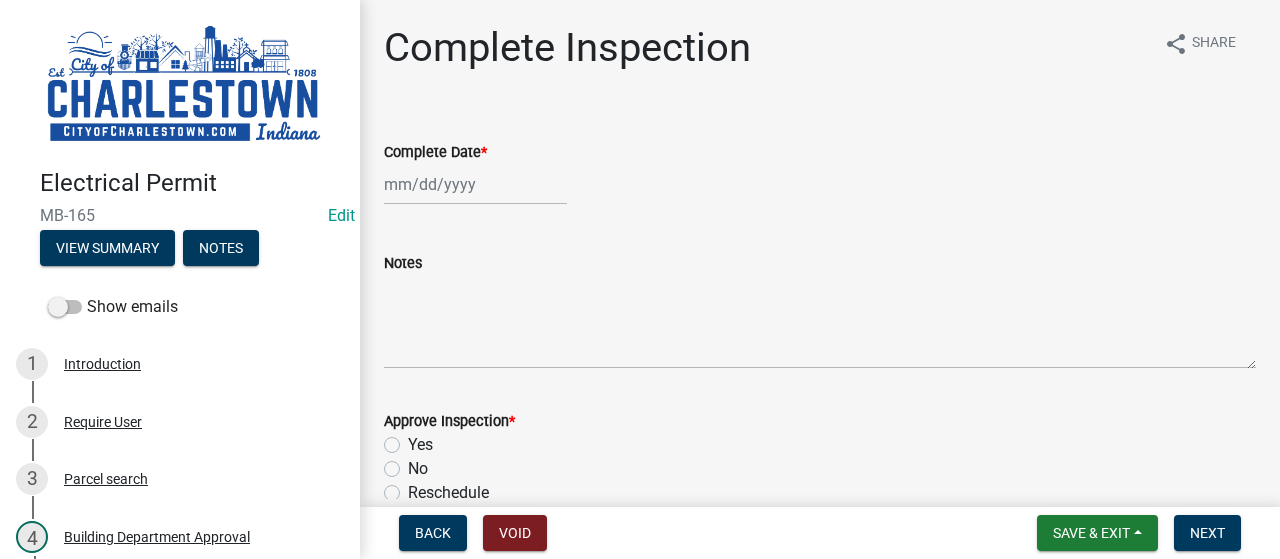 select on "7" 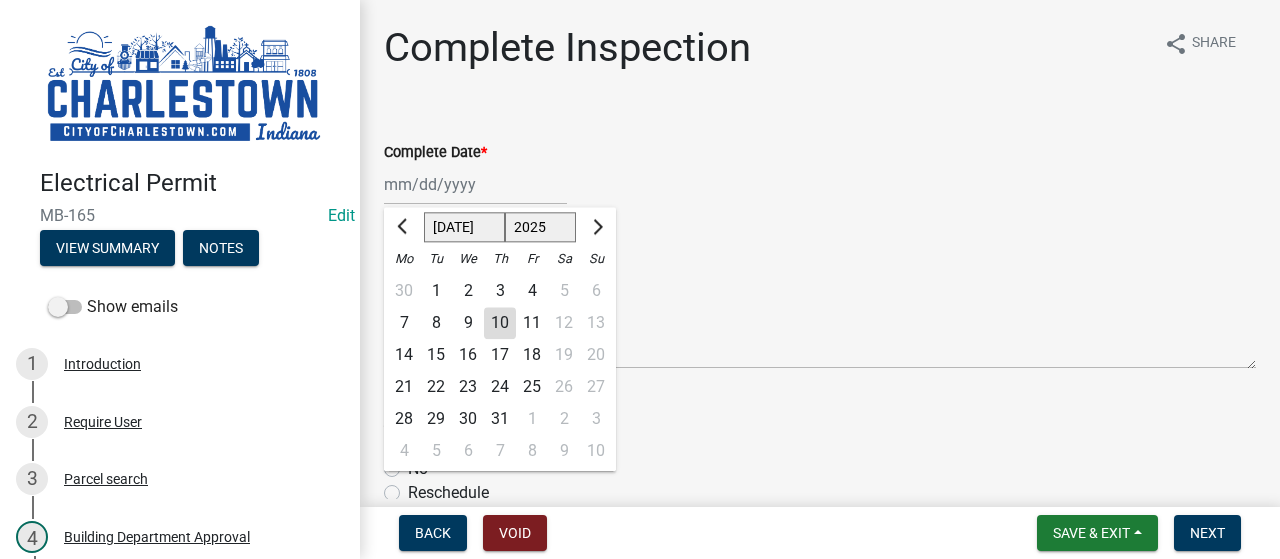 click on "10" 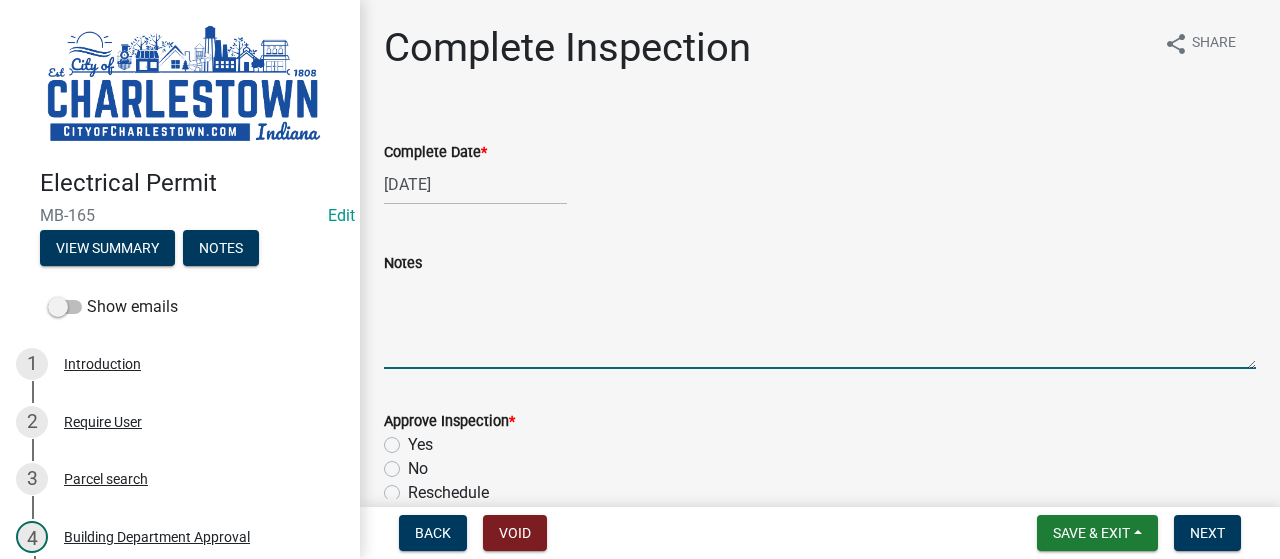 click on "Notes" at bounding box center [820, 322] 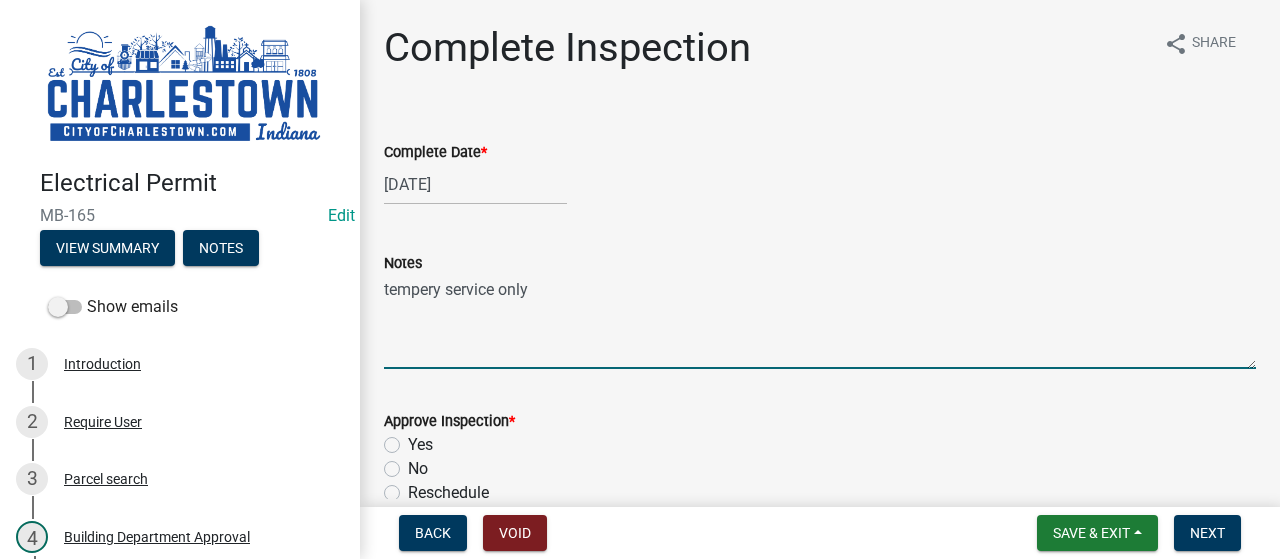 click on "tempery service only" at bounding box center (820, 322) 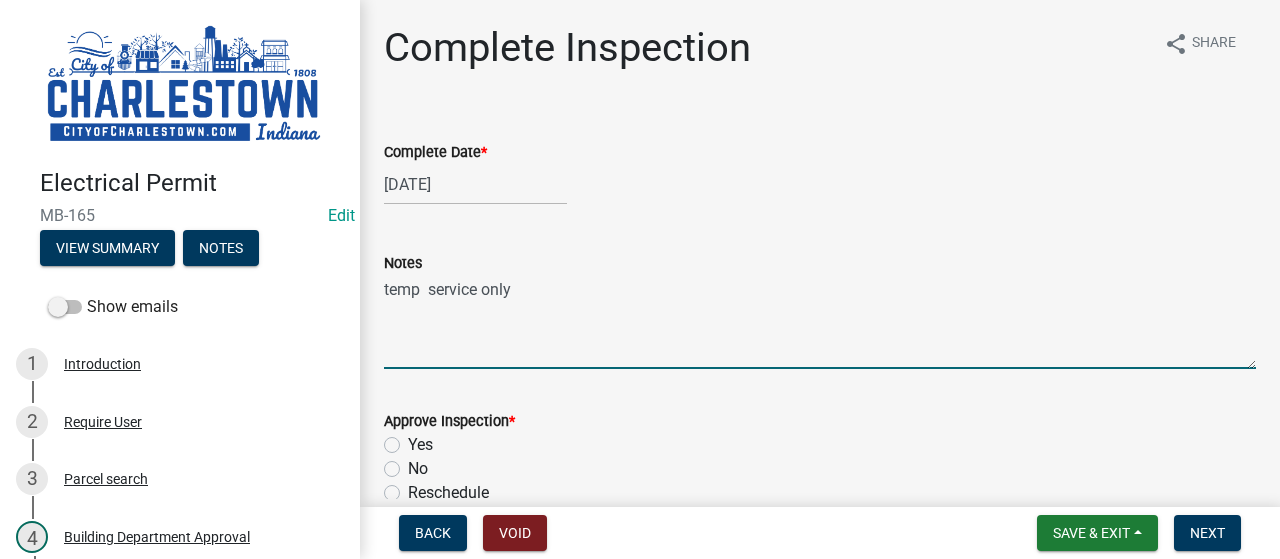 type on "temp  service only" 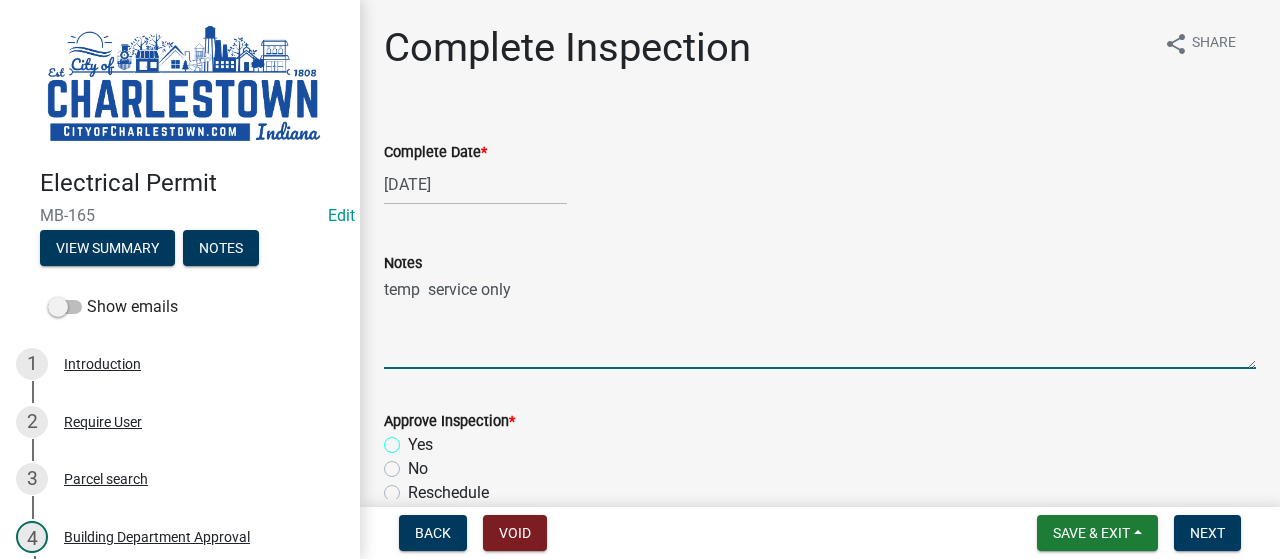 click on "Yes" at bounding box center [414, 439] 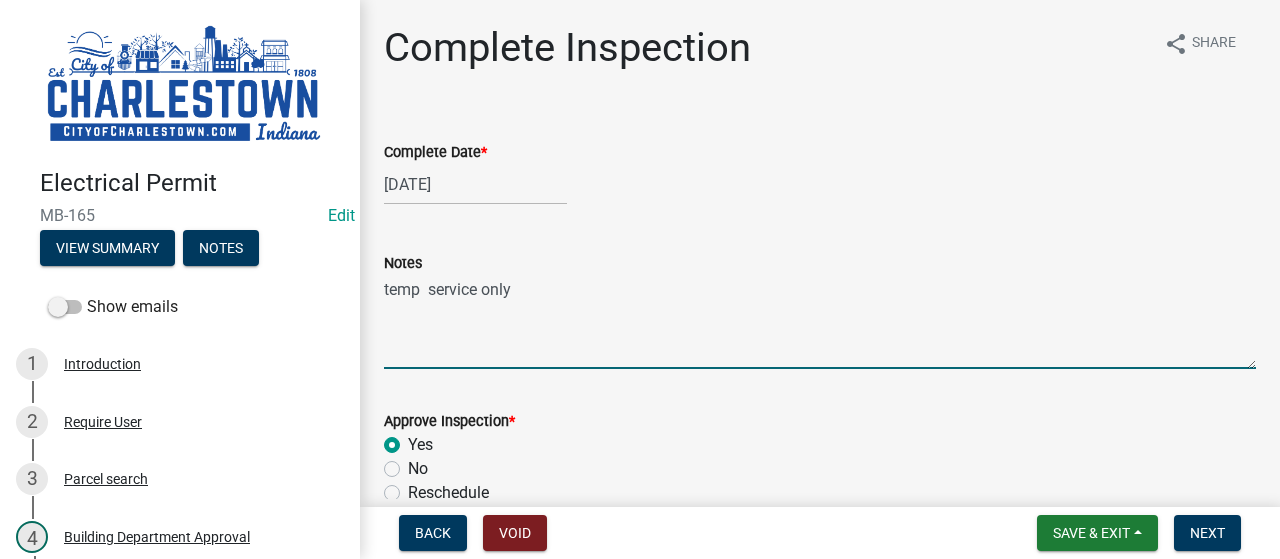 radio on "true" 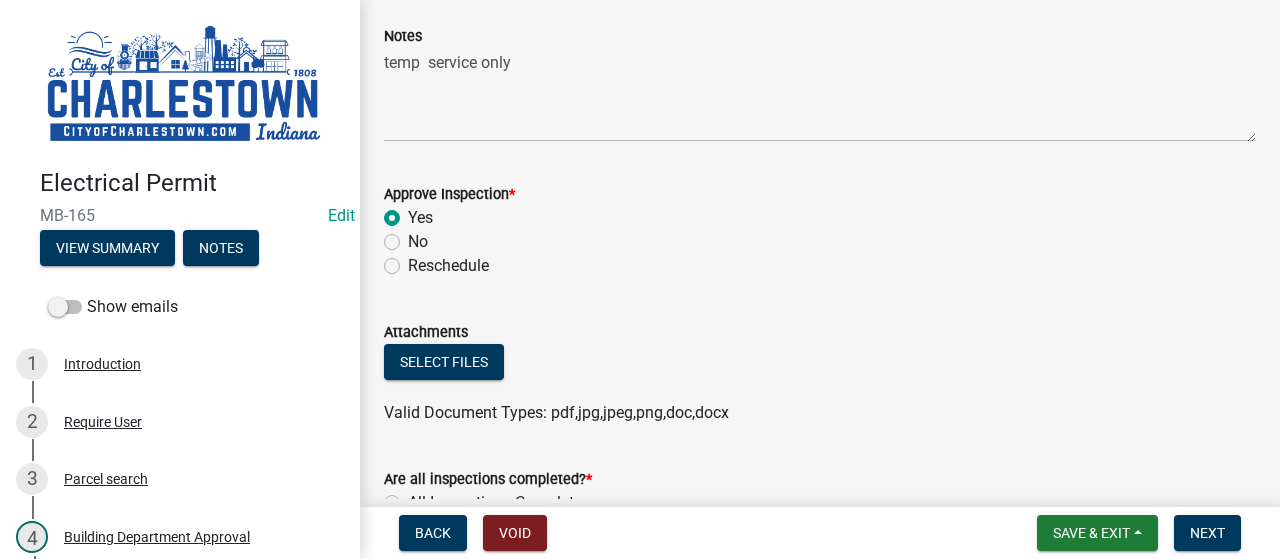 scroll, scrollTop: 240, scrollLeft: 0, axis: vertical 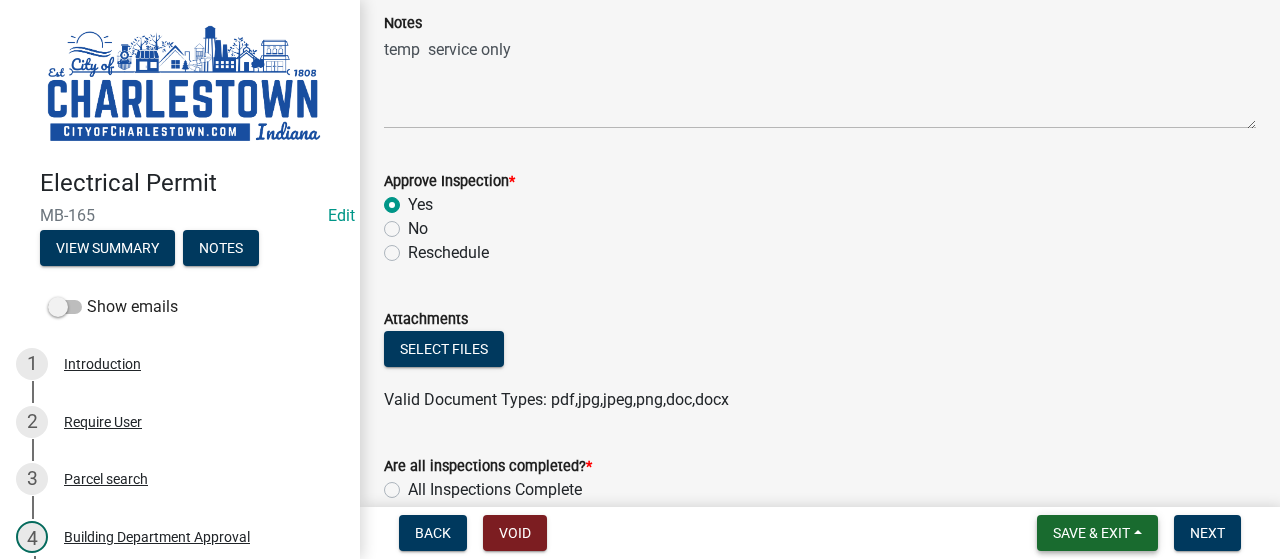 click on "Save & Exit" at bounding box center [1091, 533] 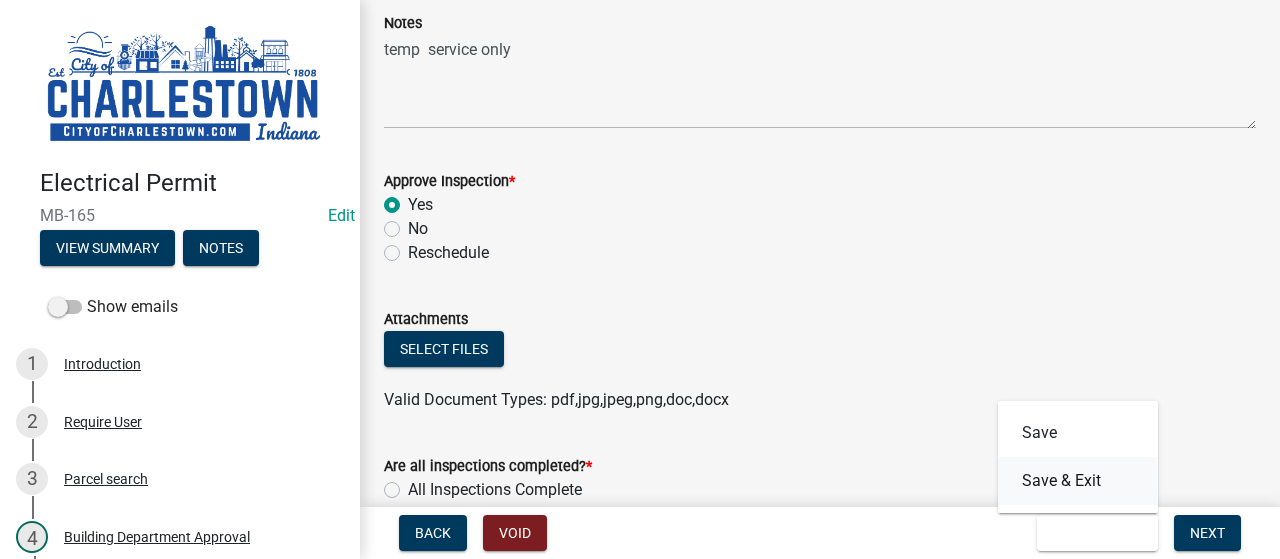 click on "Save & Exit" at bounding box center [1078, 481] 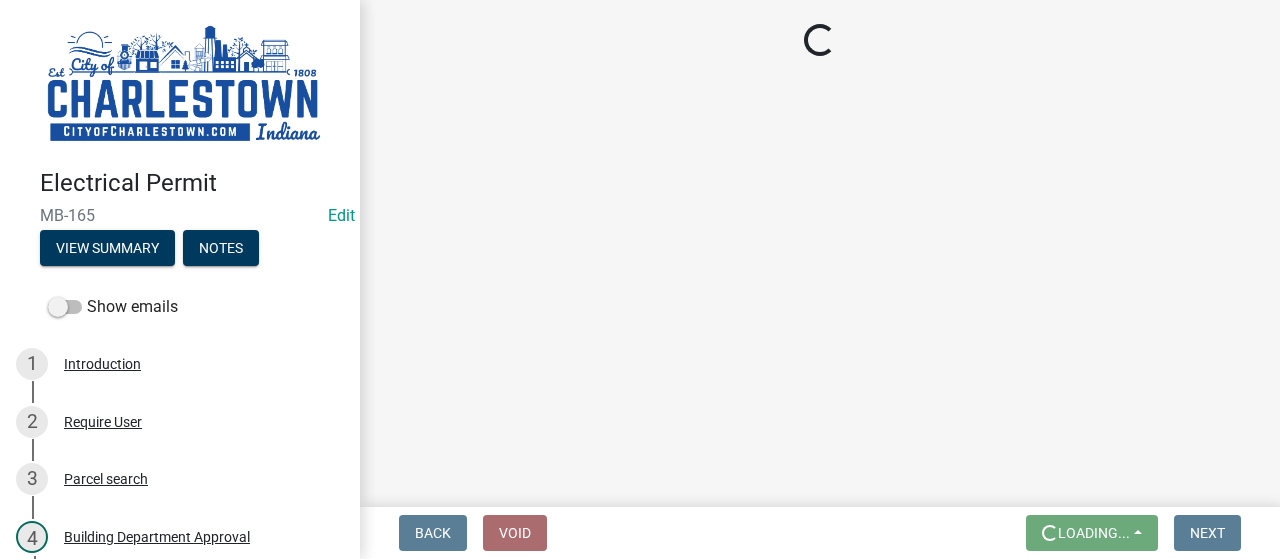 scroll, scrollTop: 0, scrollLeft: 0, axis: both 